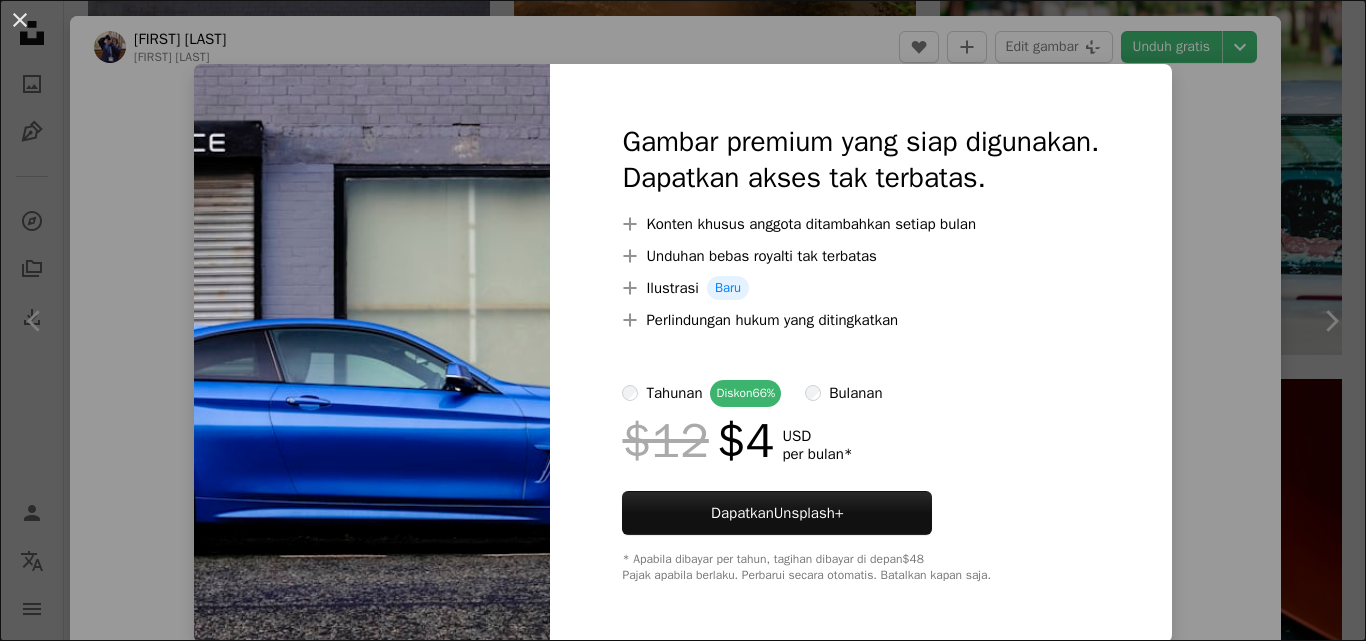 scroll, scrollTop: 2200, scrollLeft: 0, axis: vertical 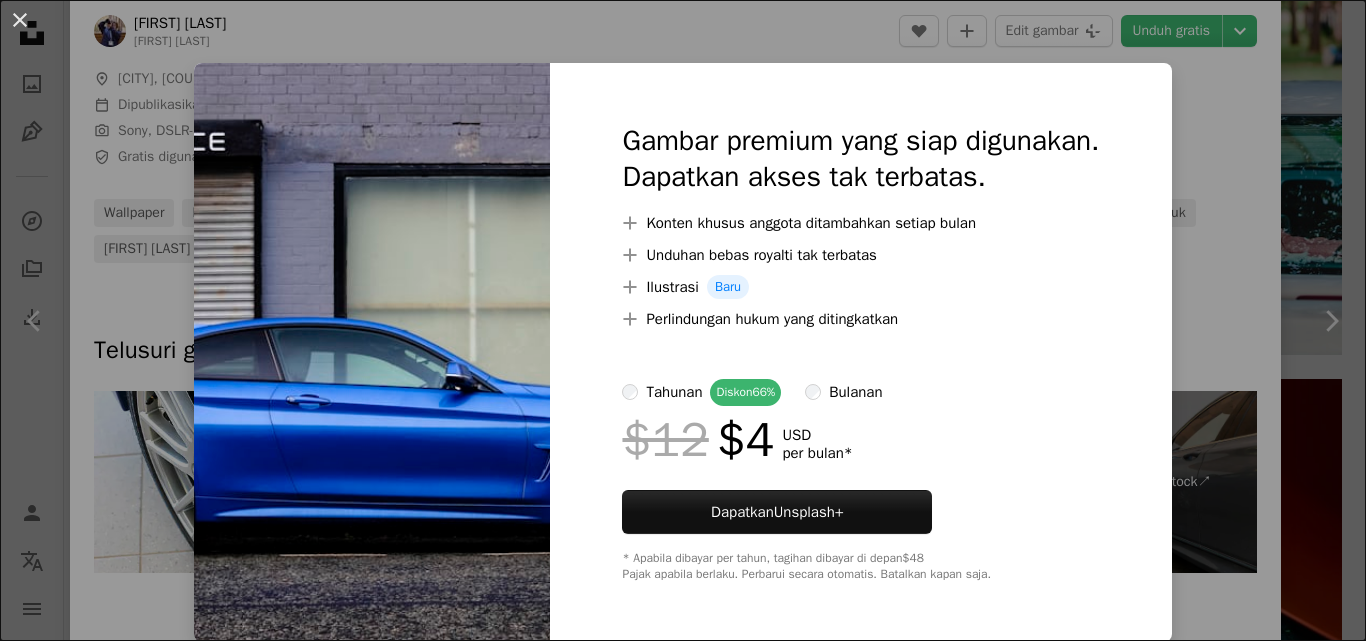 click on "bulanan" at bounding box center [855, 392] 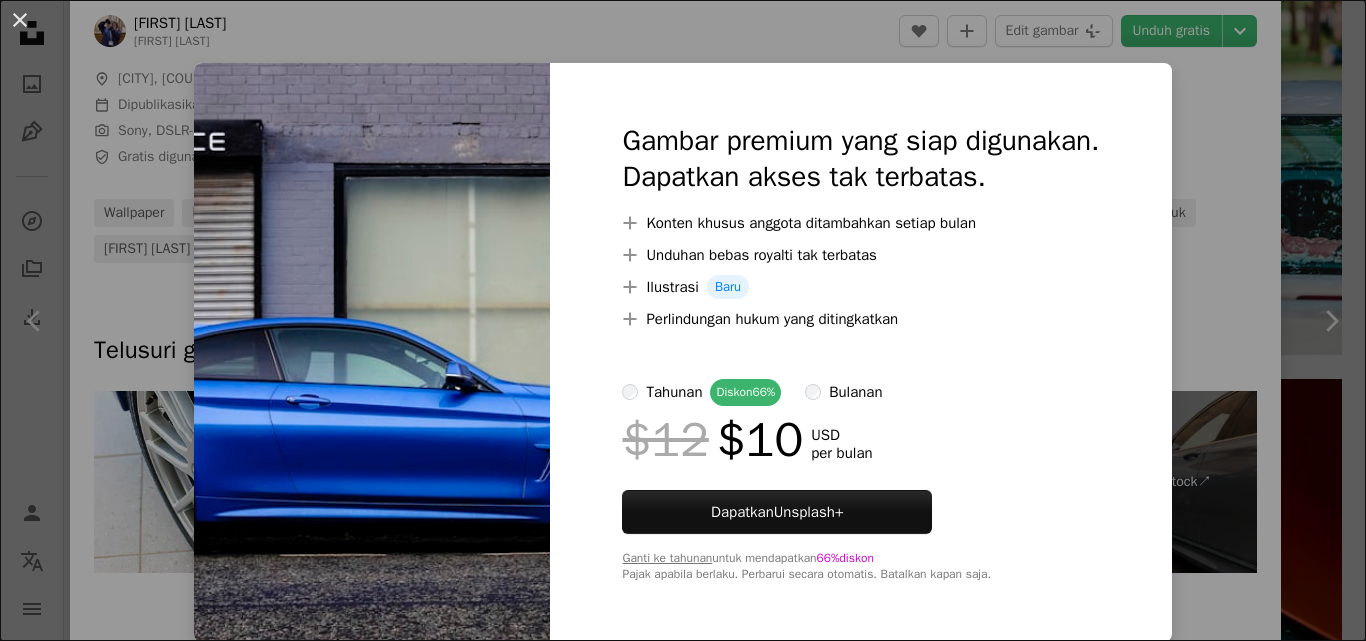click on "tahunan Diskon  66%" at bounding box center [701, 392] 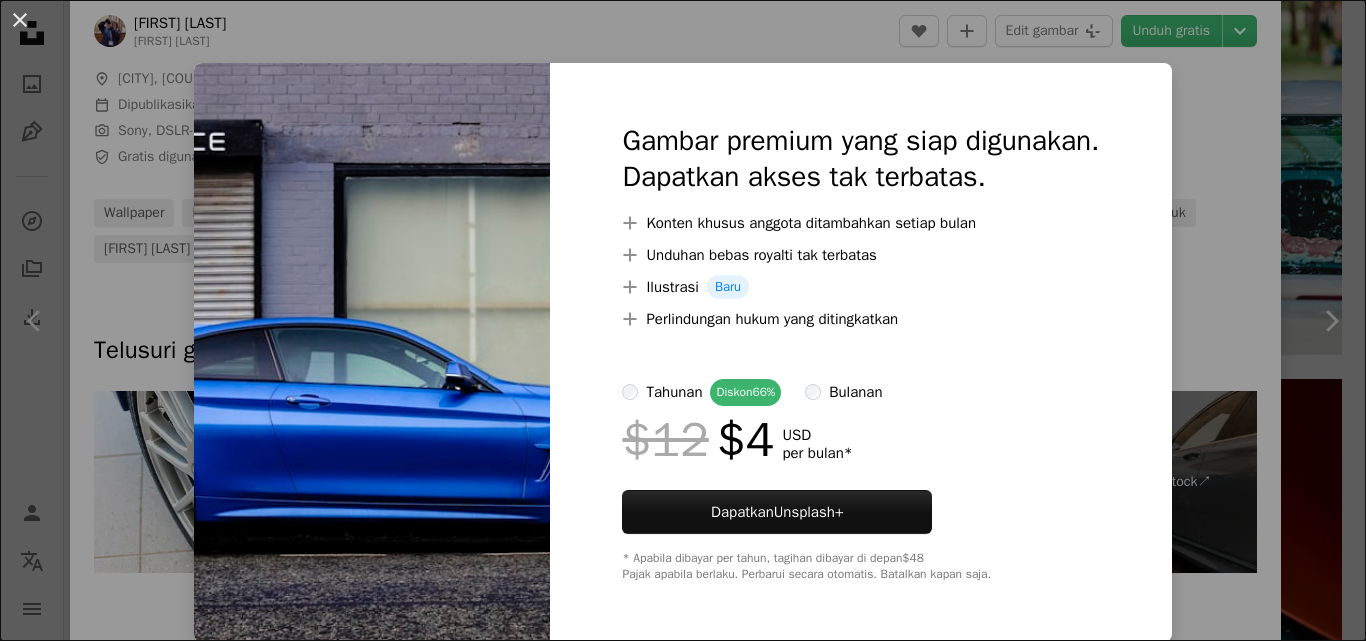 click on "An X shape Gambar premium yang siap digunakan. Dapatkan akses tak terbatas. A plus sign Konten khusus anggota ditambahkan setiap bulan A plus sign Unduhan bebas royalti tak terbatas A plus sign Ilustrasi  Baru A plus sign Perlindungan hukum yang ditingkatkan tahunan Diskon  66% bulanan $12   $4 USD per bulan * Dapatkan  Unsplash+ * Apabila dibayar per tahun, tagihan dibayar di depan  $48 Pajak apabila berlaku. Perbarui secara otomatis. Batalkan kapan saja." at bounding box center [683, 320] 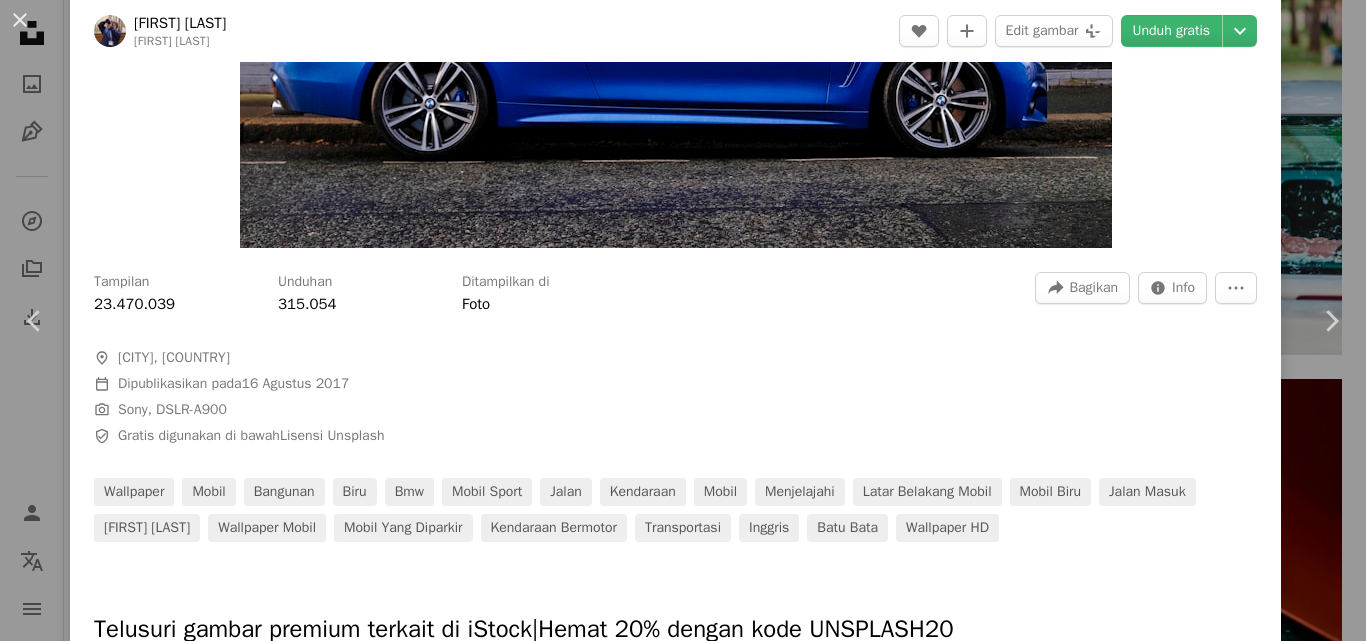 scroll, scrollTop: 400, scrollLeft: 0, axis: vertical 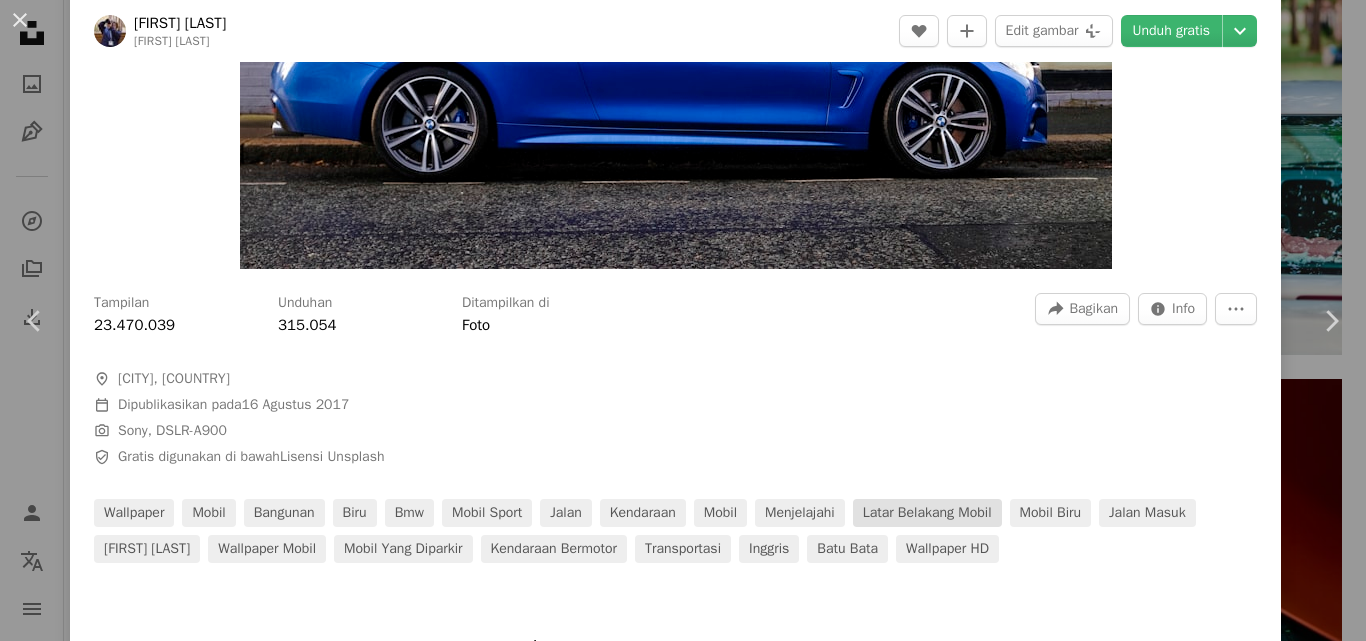 click on "latar belakang mobil" at bounding box center (927, 513) 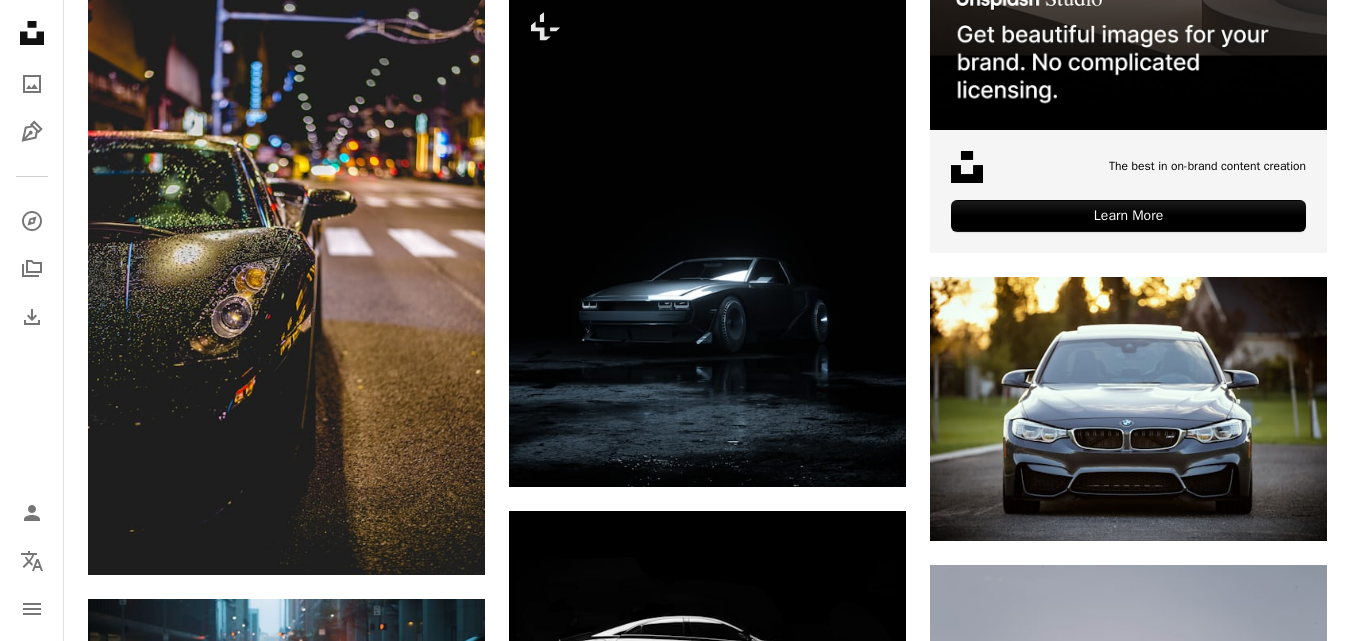 scroll, scrollTop: 1000, scrollLeft: 0, axis: vertical 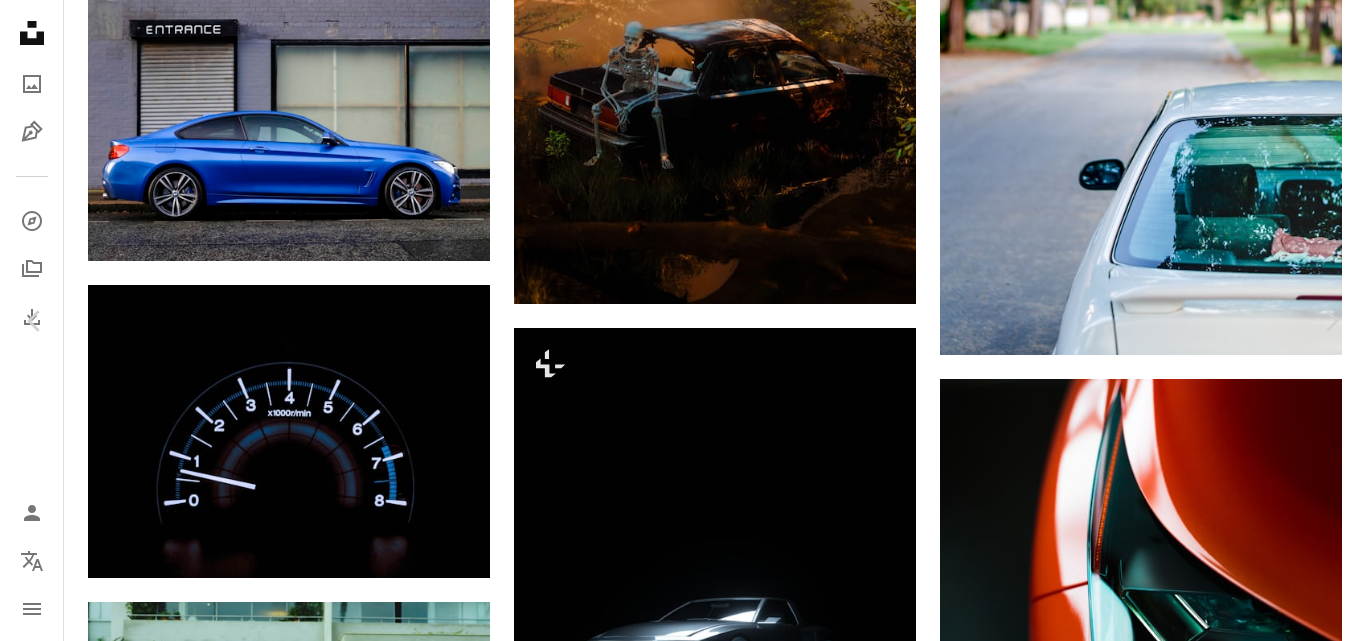 click on "Chevron down" 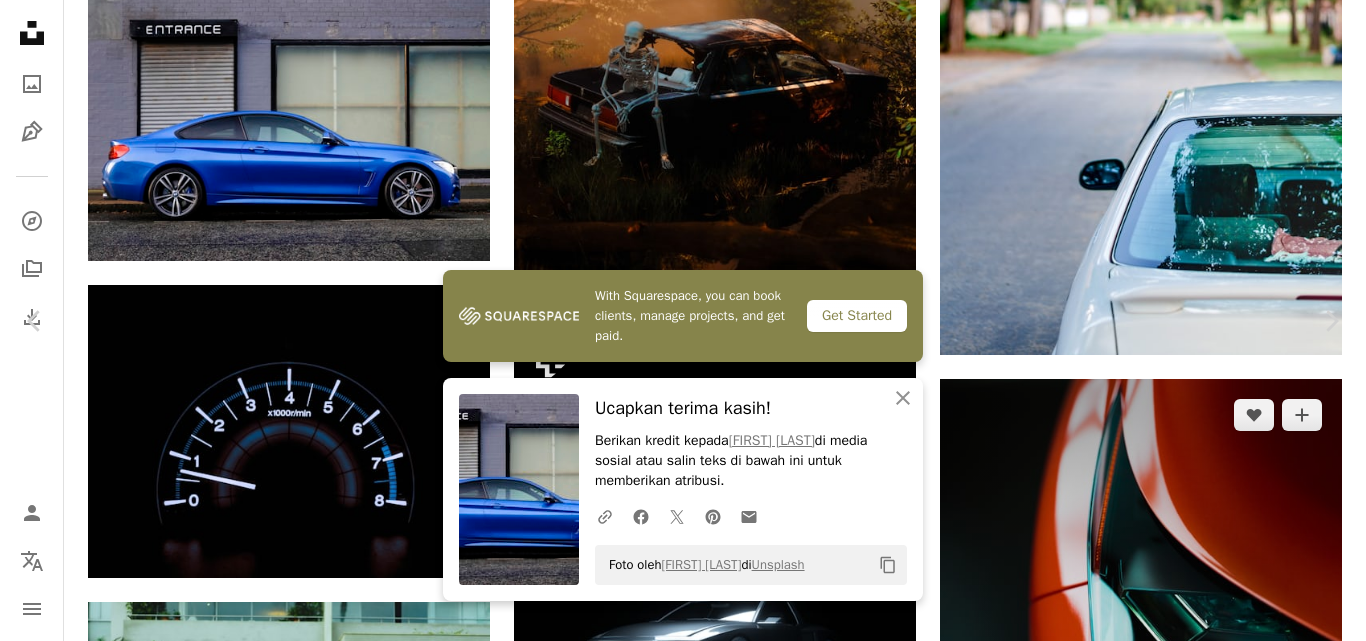 click on "An X shape Chevron left Chevron right With Squarespace, you can book clients, manage projects, and get paid. Get Started An X shape Tutup Ucapkan terima kasih! Berikan kredit kepada  [FIRST] [LAST]  di media sosial atau salin teks di bawah ini untuk memberikan atribusi. A URL sharing icon (chains) Facebook icon X (formerly Twitter) icon Pinterest icon An envelope Foto oleh  [FIRST] [LAST]  di  Unsplash
Copy content [FIRST] [LAST] [FIRST] [LAST] A heart A plus sign Edit gambar   Plus sign for Unsplash+ Unduh gratis Chevron down Zoom in Tampilan 23.470.039 Unduhan 315.054 Ditampilkan di Foto A forward-right arrow Bagikan Info icon Info More Actions A map marker [CITY], [REGION], [COUNTRY] Calendar outlined Dipublikasikan pada  [DD] [MONTH] [YYYY] Camera Sony, DSLR-A900 Safety Gratis digunakan di bawah  Lisensi Unsplash Wallpaper mobil bangunan biru Bmw mobil sport jalan kendaraan mobil Menjelajahi latar belakang mobil mobil biru jalan masuk Rana wallpaper mobil mobil yang diparkir transportasi" at bounding box center [683, 4835] 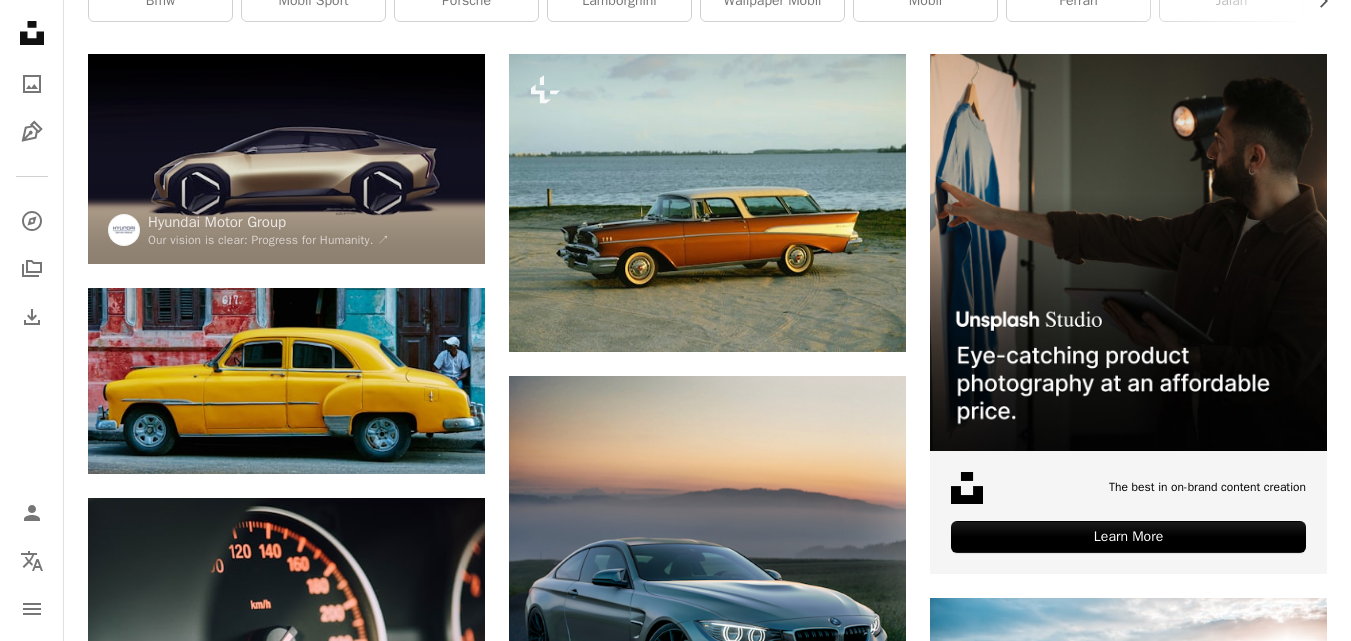 scroll, scrollTop: 0, scrollLeft: 0, axis: both 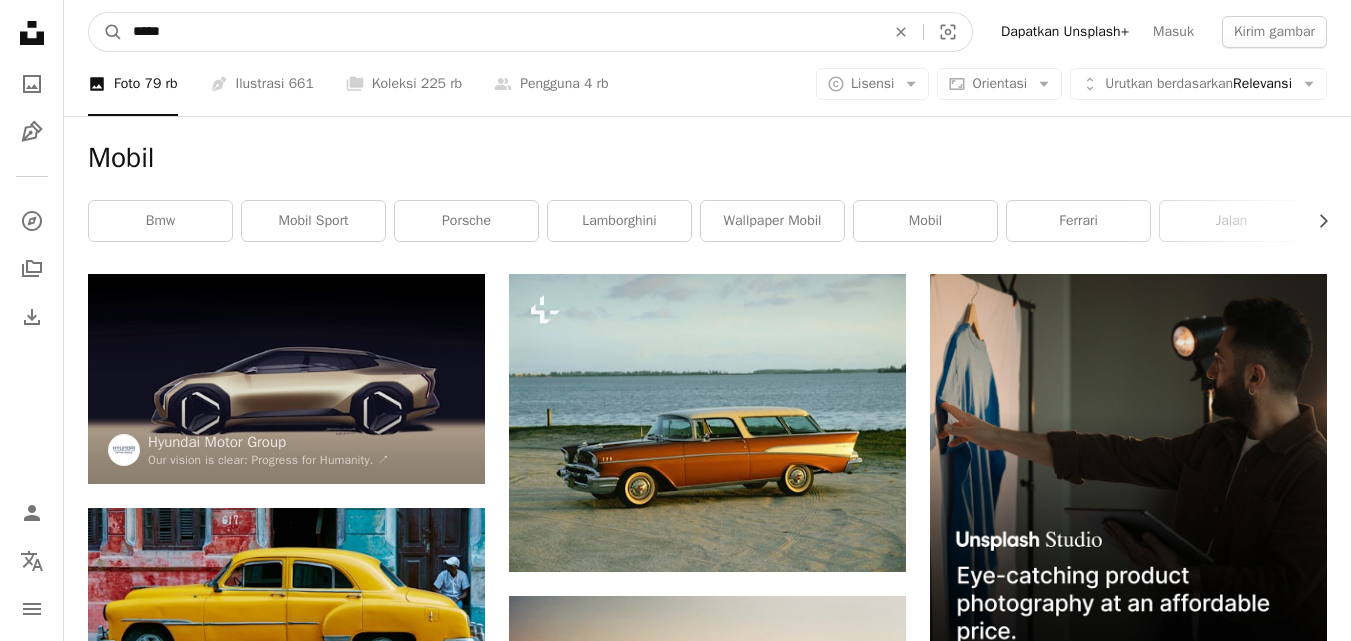 drag, startPoint x: 240, startPoint y: 32, endPoint x: 0, endPoint y: 51, distance: 240.75092 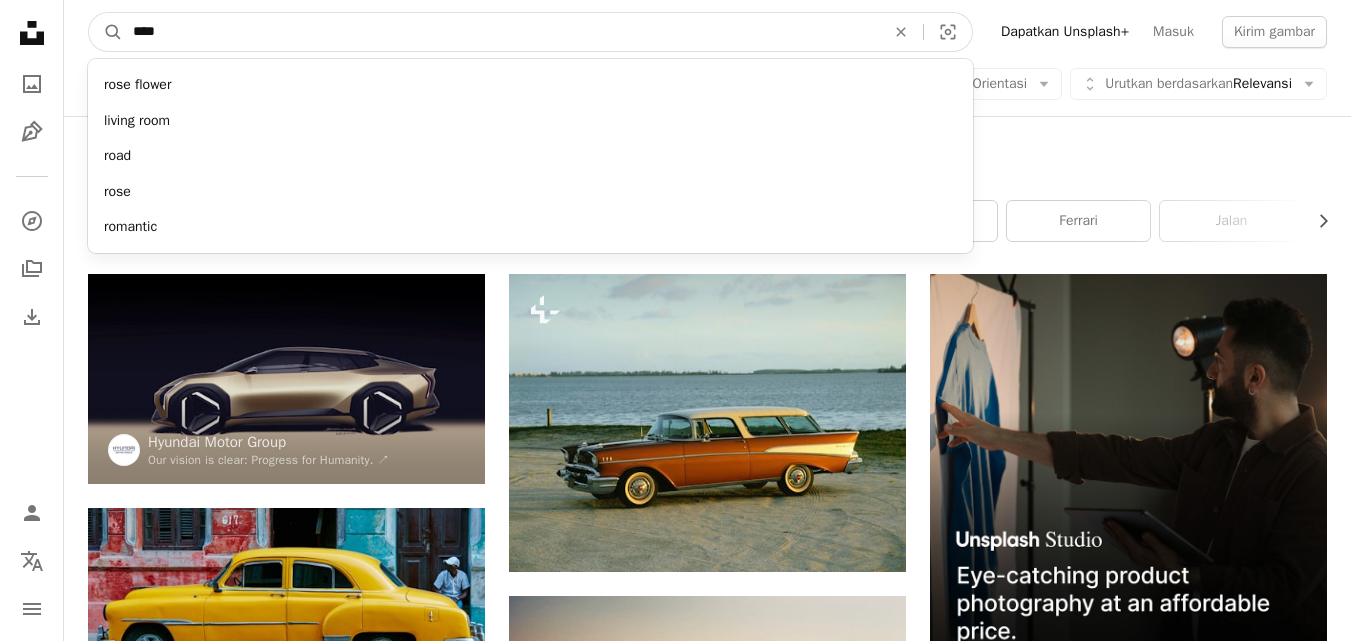 type on "****" 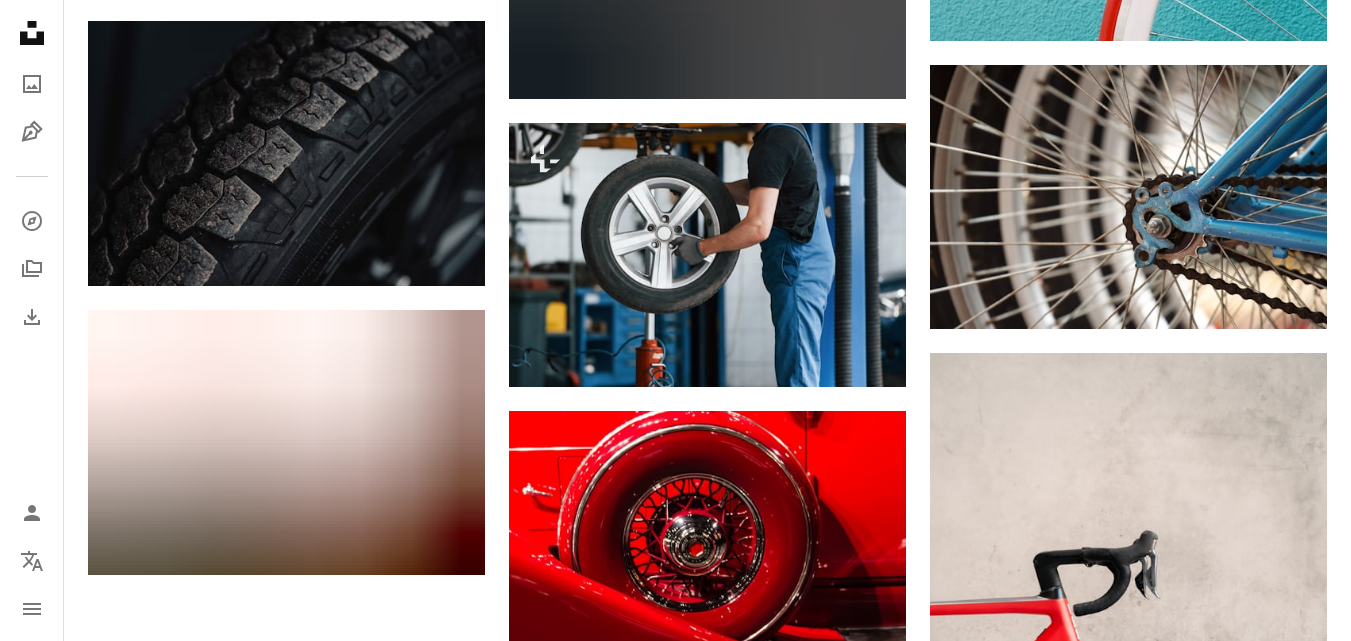scroll, scrollTop: 2856, scrollLeft: 0, axis: vertical 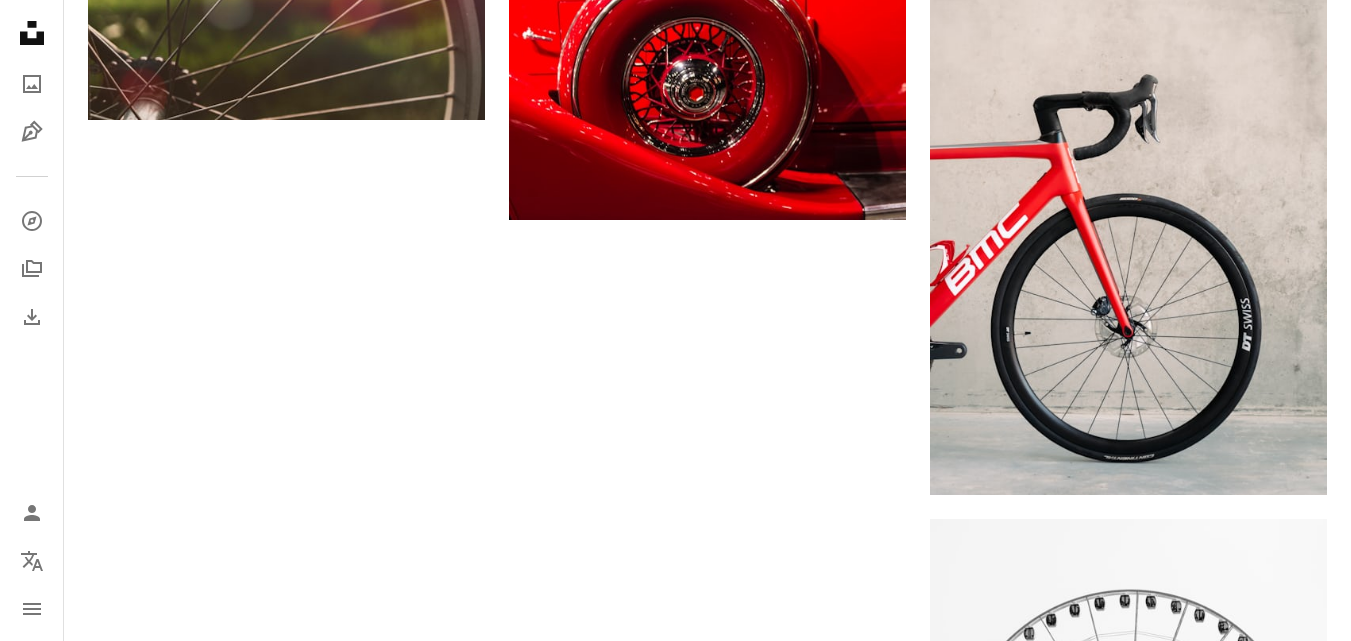 click on "Muat selengkapnya" at bounding box center [707, 1522] 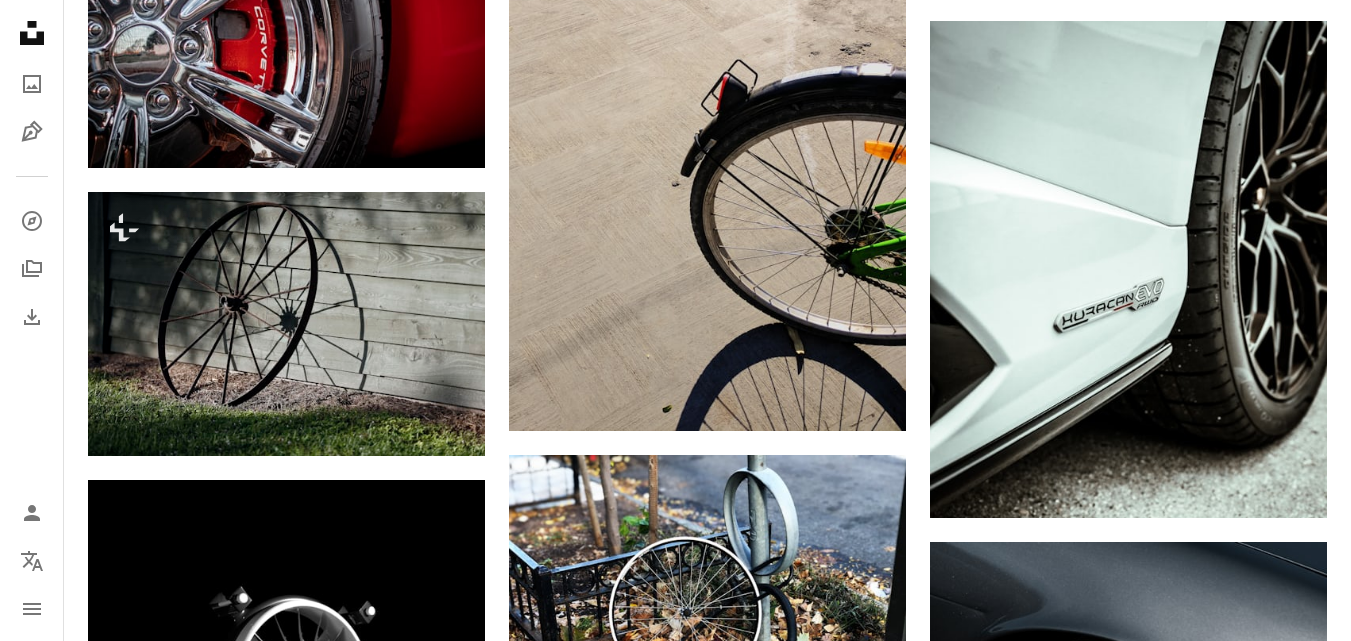 scroll, scrollTop: 6656, scrollLeft: 0, axis: vertical 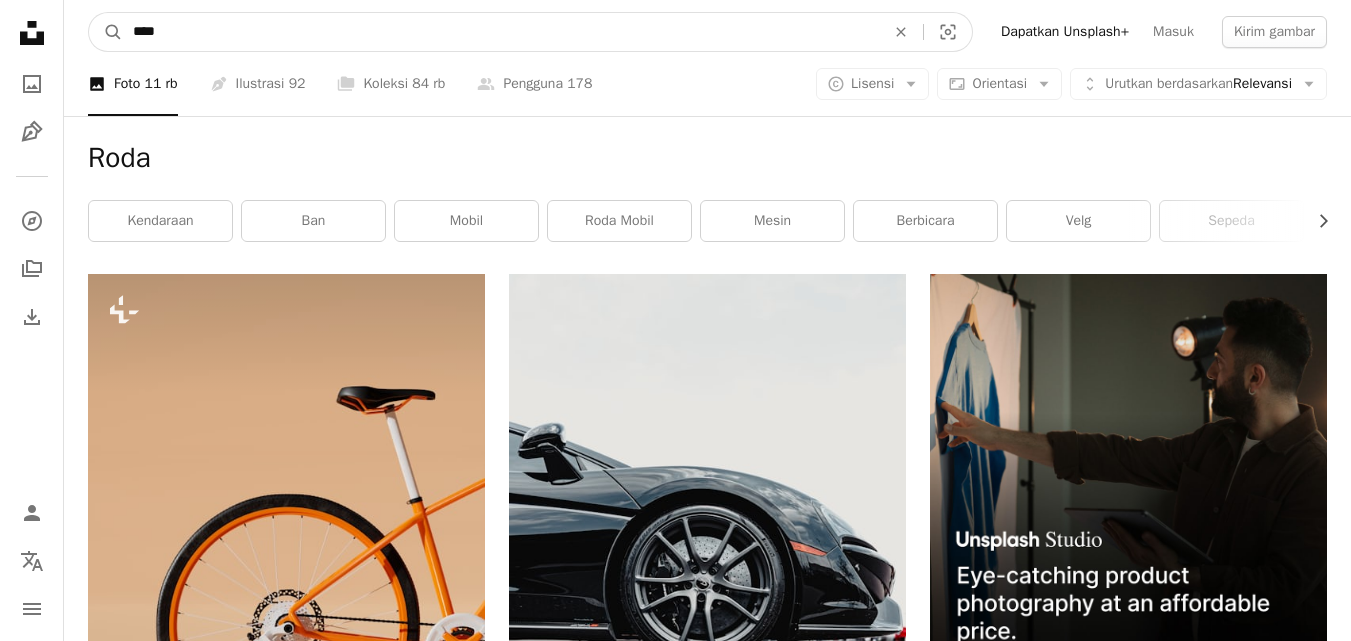 click on "****" at bounding box center (501, 32) 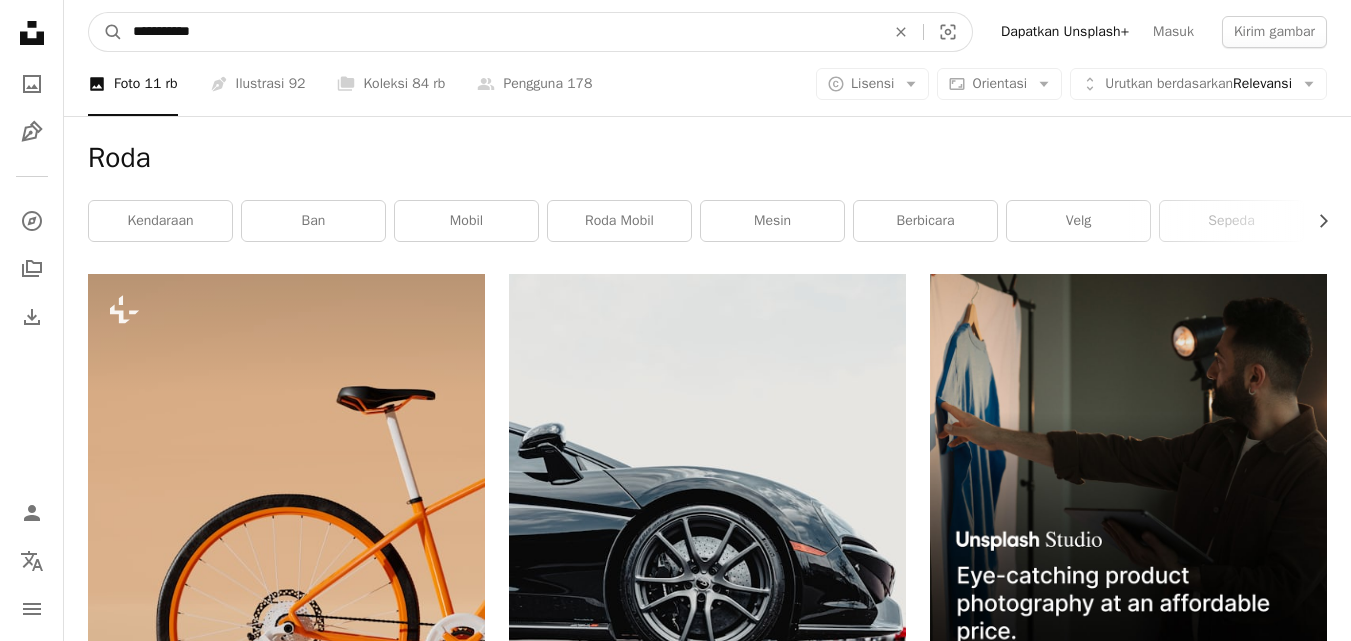type on "**********" 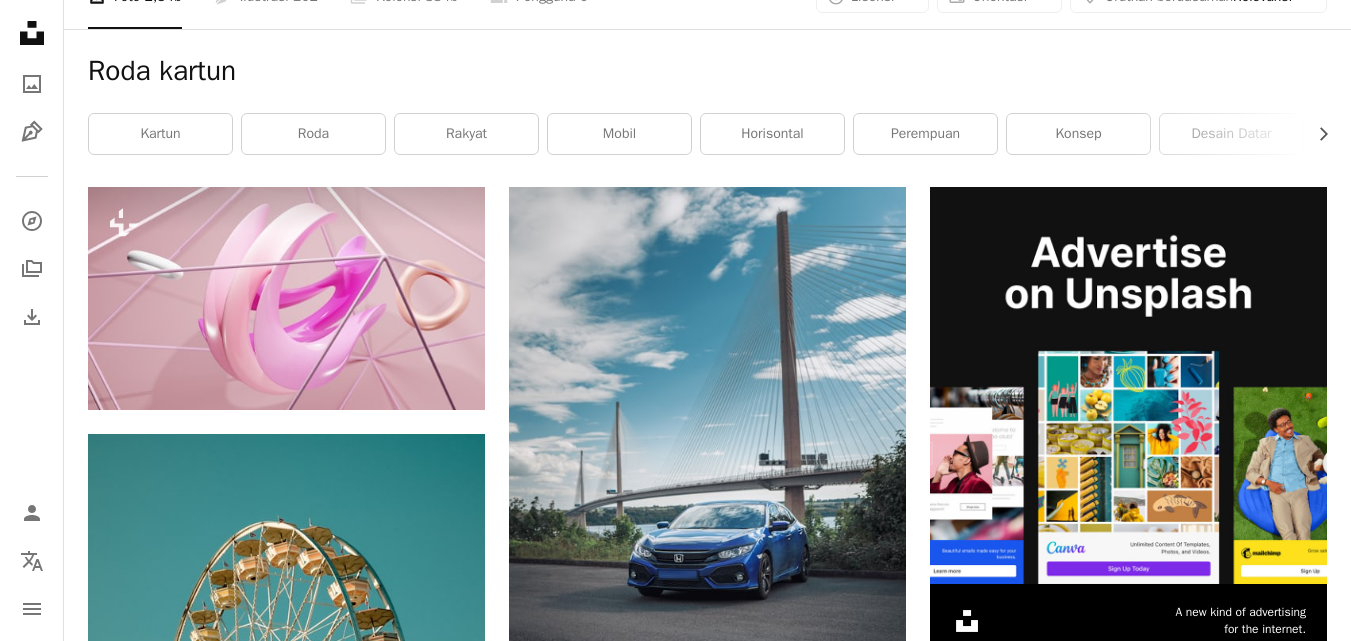 scroll, scrollTop: 0, scrollLeft: 0, axis: both 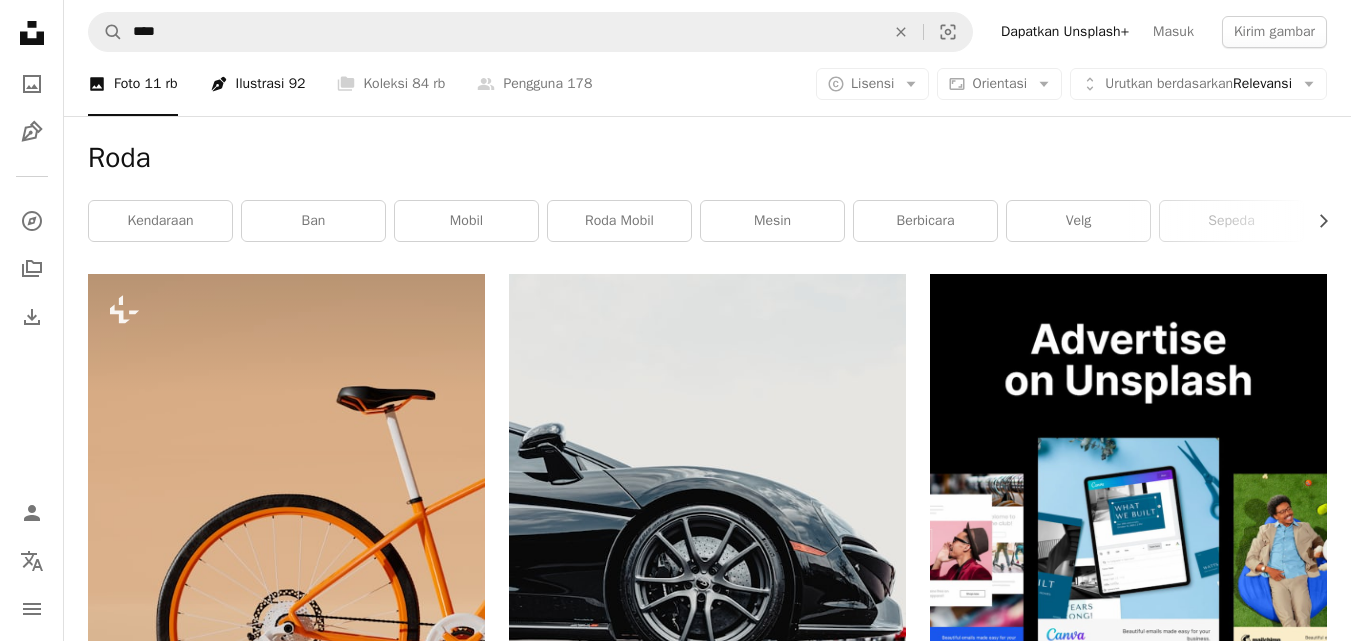 click on "Pen Tool Ilustrasi   92" at bounding box center [258, 84] 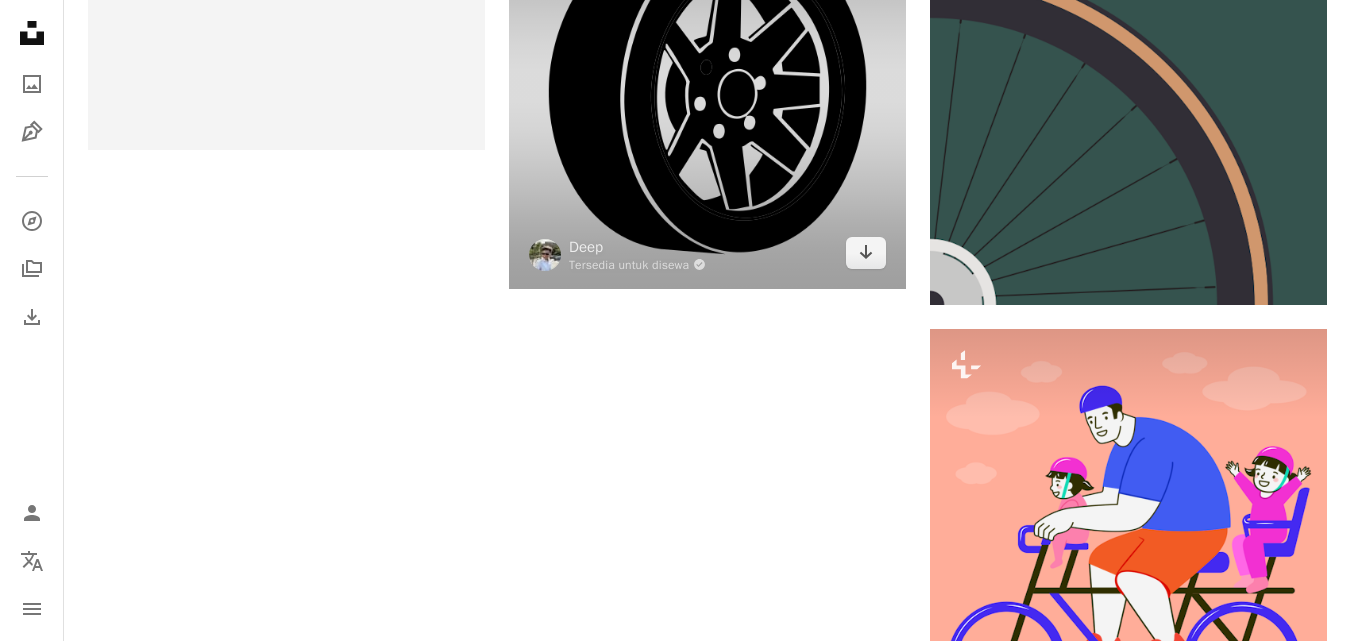 scroll, scrollTop: 2729, scrollLeft: 0, axis: vertical 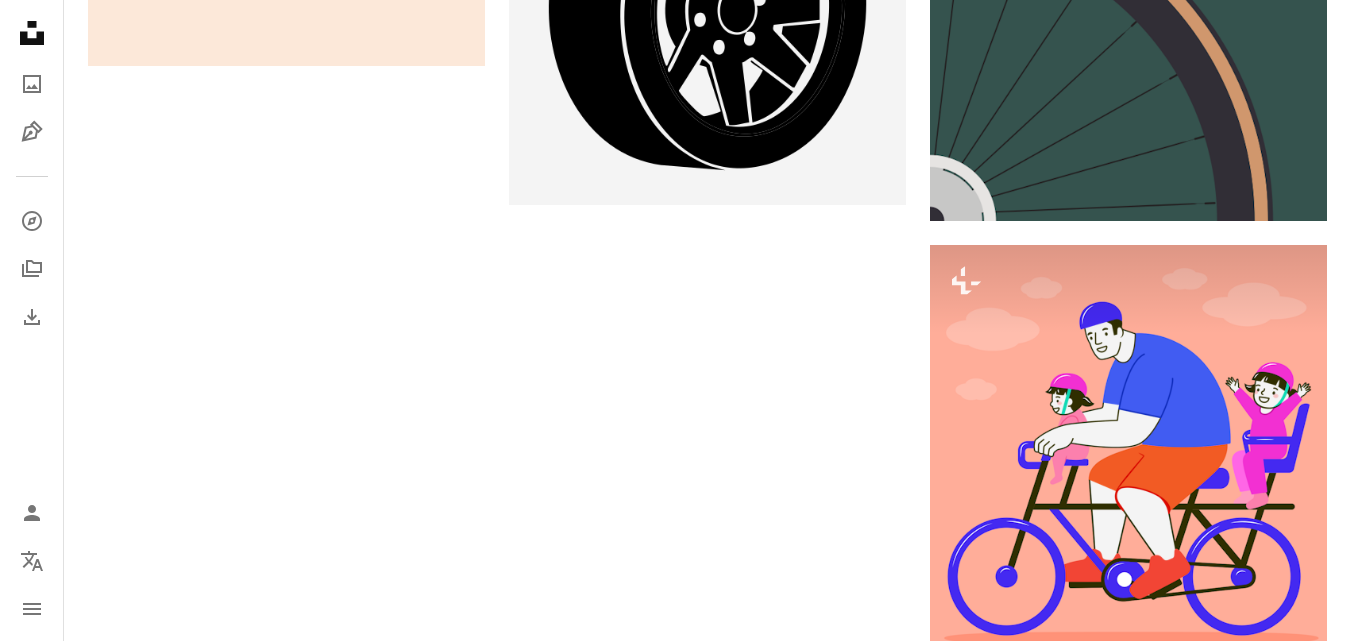 click on "Muat selengkapnya" at bounding box center [707, 1468] 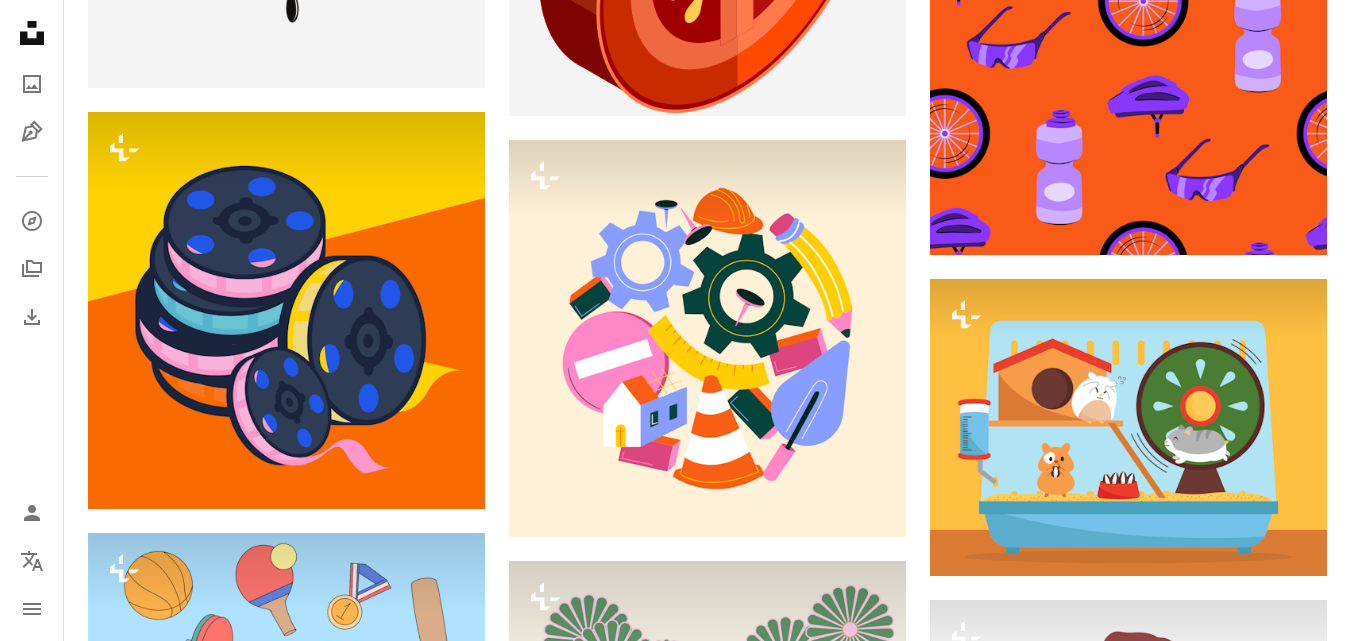 scroll, scrollTop: 11229, scrollLeft: 0, axis: vertical 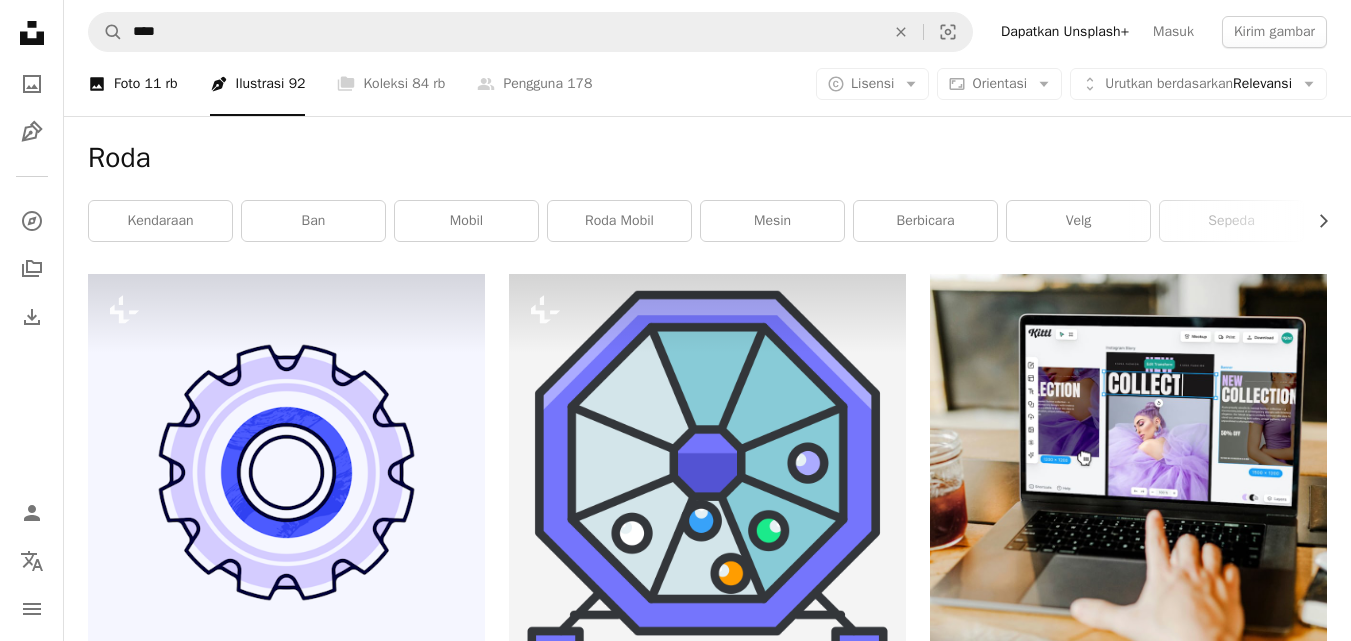click on "A photo Foto [NUMBER] [NUMBER]" at bounding box center (133, 84) 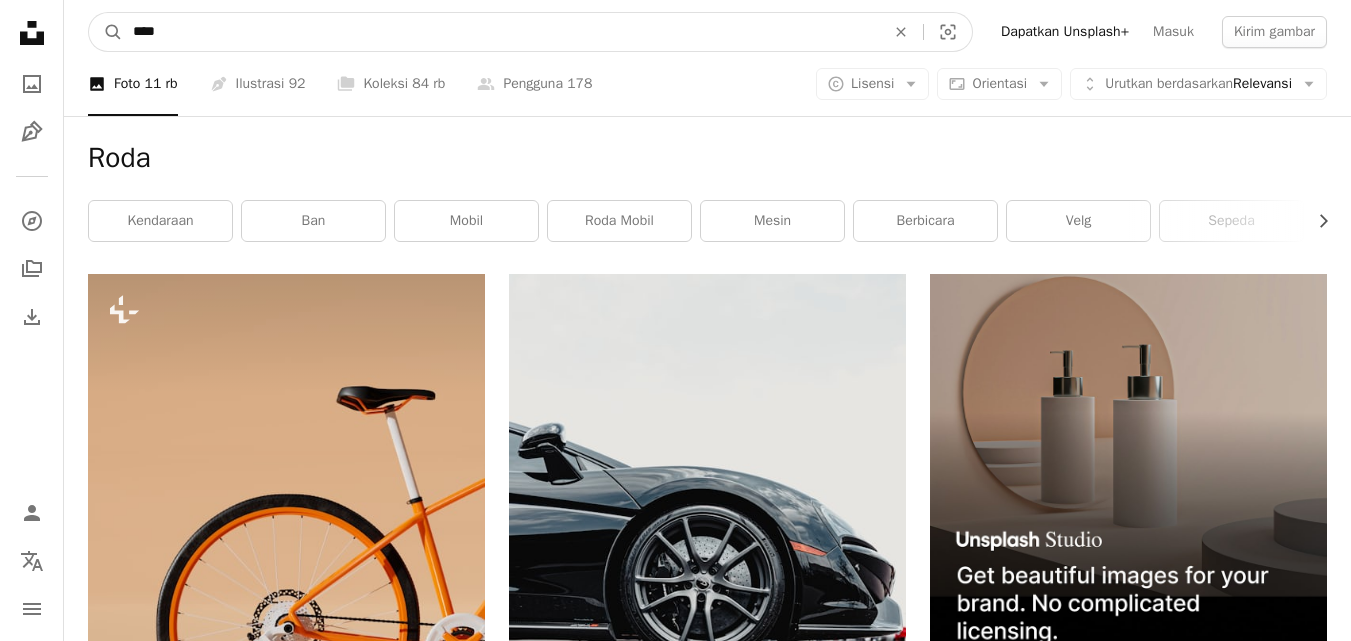 drag, startPoint x: 187, startPoint y: 34, endPoint x: 2, endPoint y: 36, distance: 185.0108 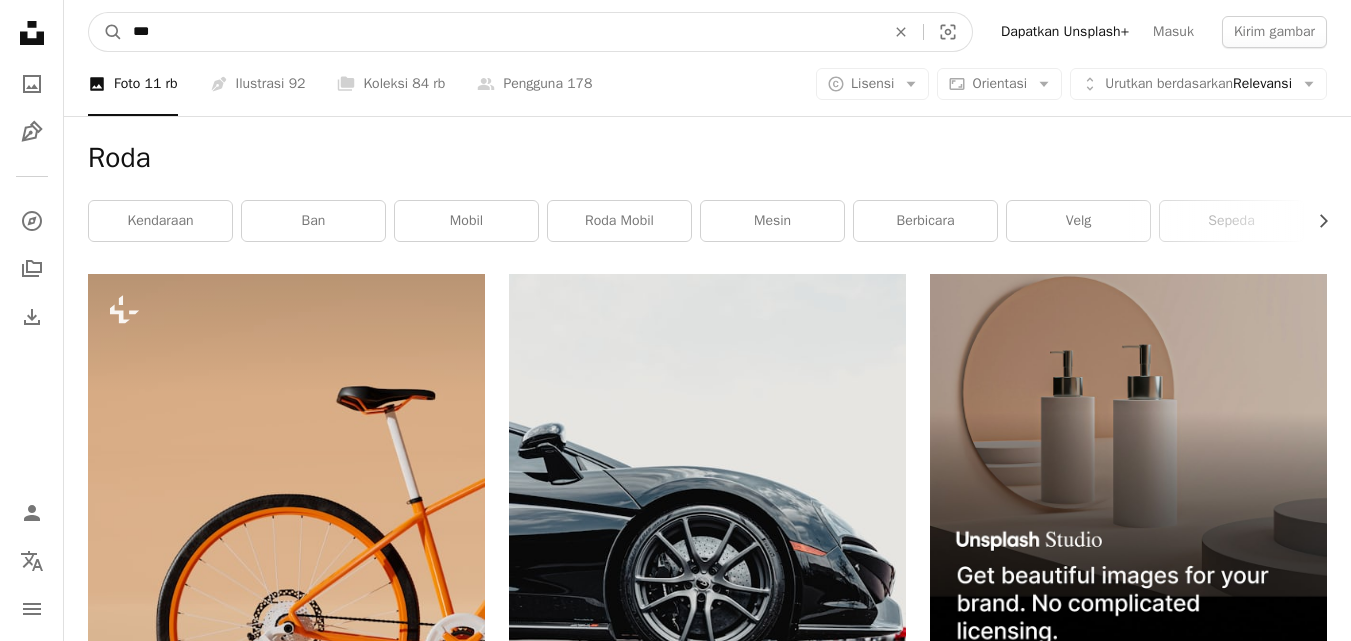 type on "***" 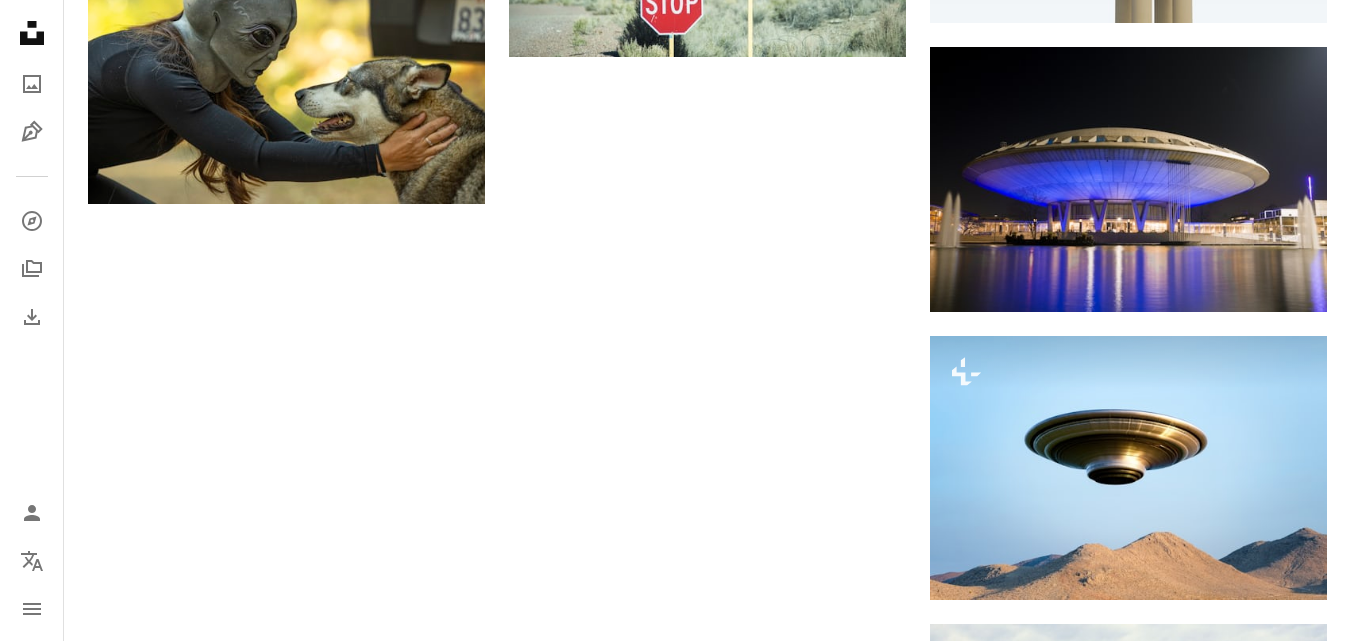 scroll, scrollTop: 2300, scrollLeft: 0, axis: vertical 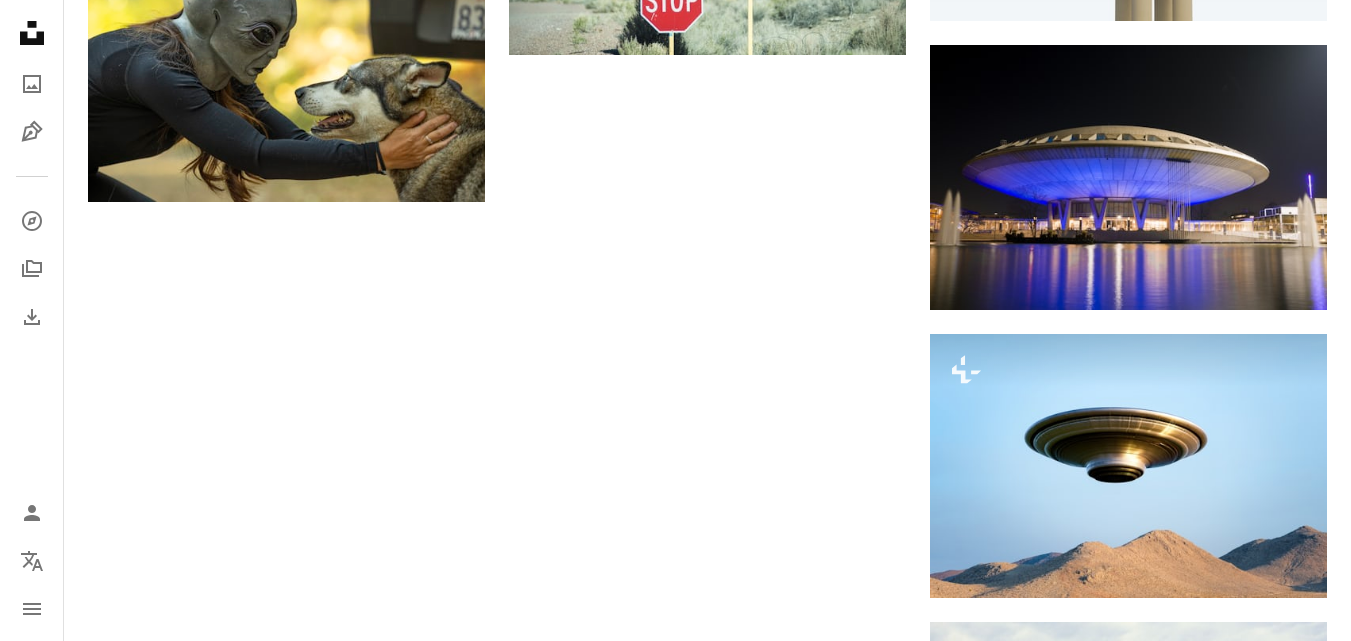 click on "Muat selengkapnya" at bounding box center (707, 1666) 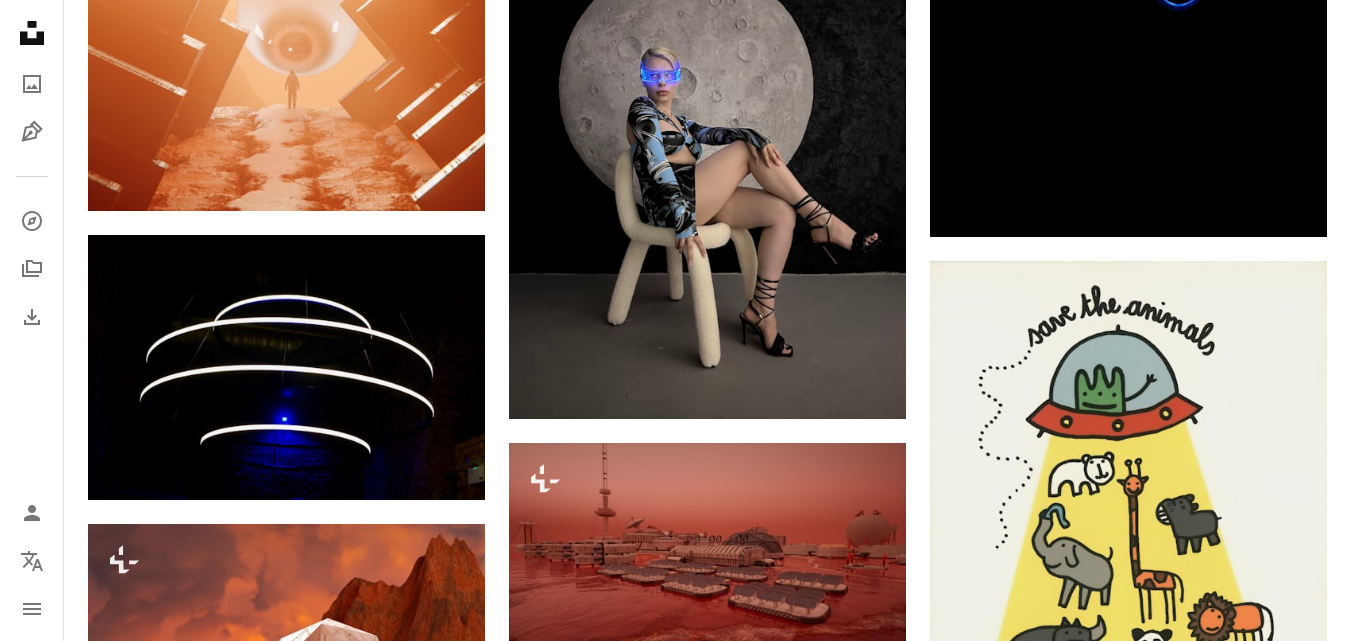 scroll, scrollTop: 9800, scrollLeft: 0, axis: vertical 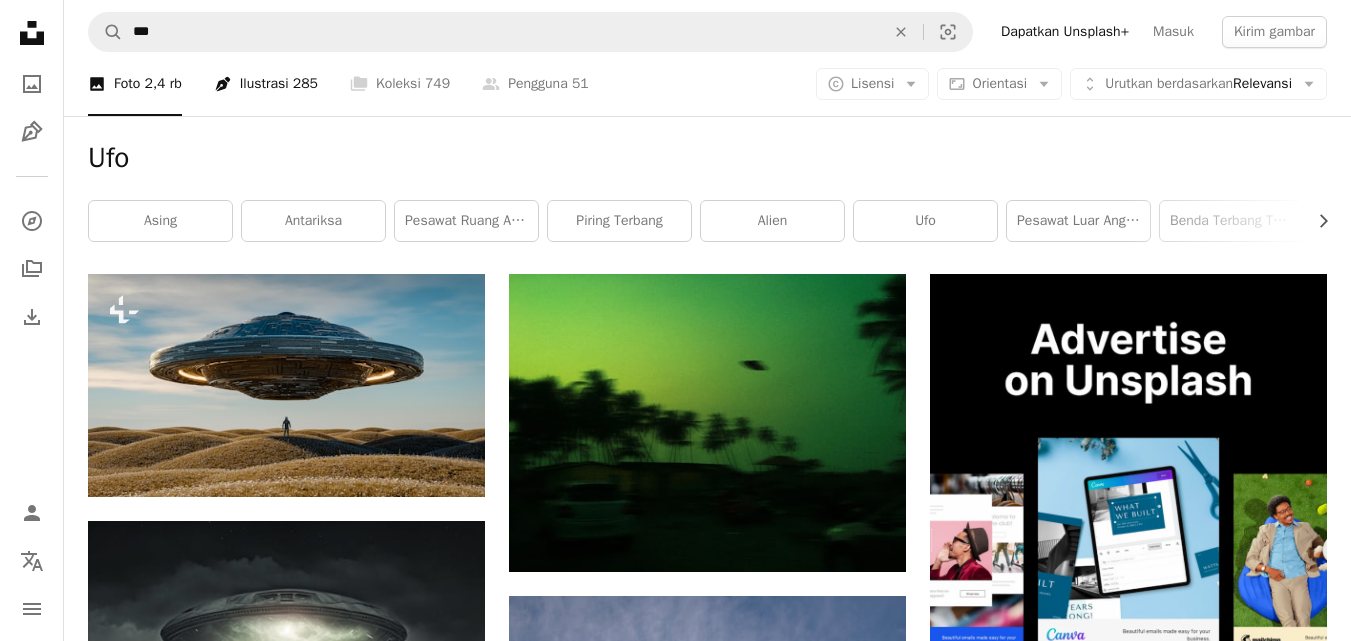click on "285" at bounding box center [305, 84] 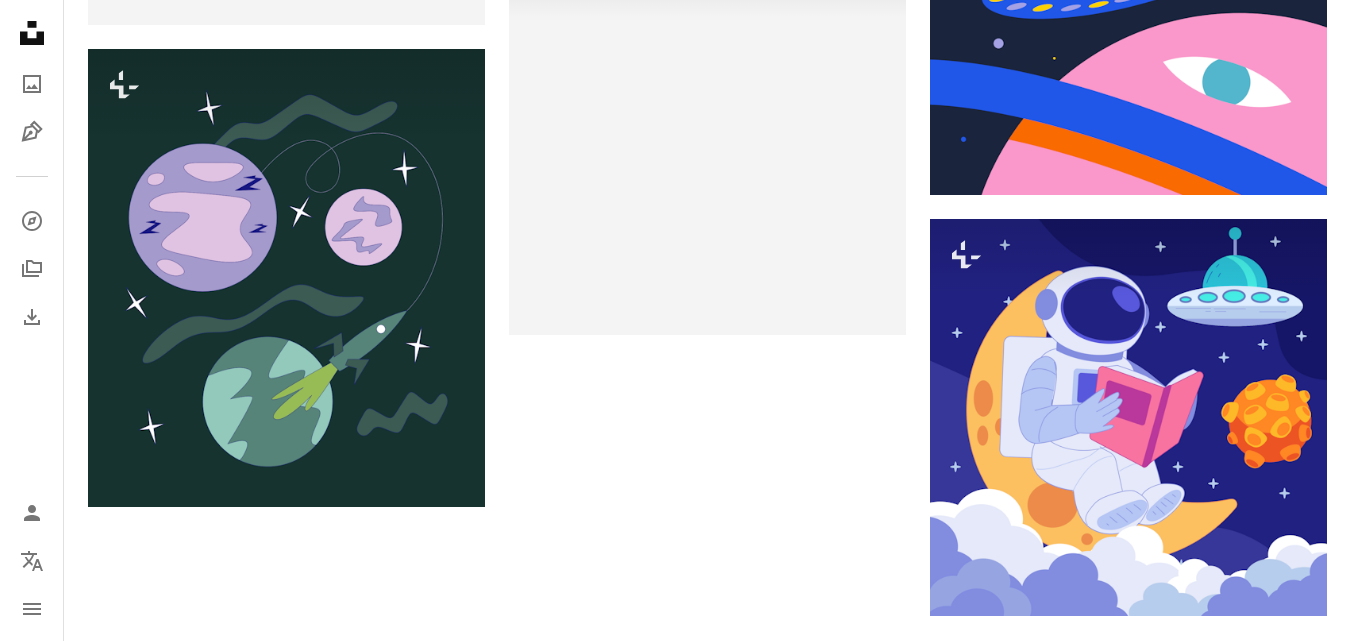 scroll, scrollTop: 3037, scrollLeft: 0, axis: vertical 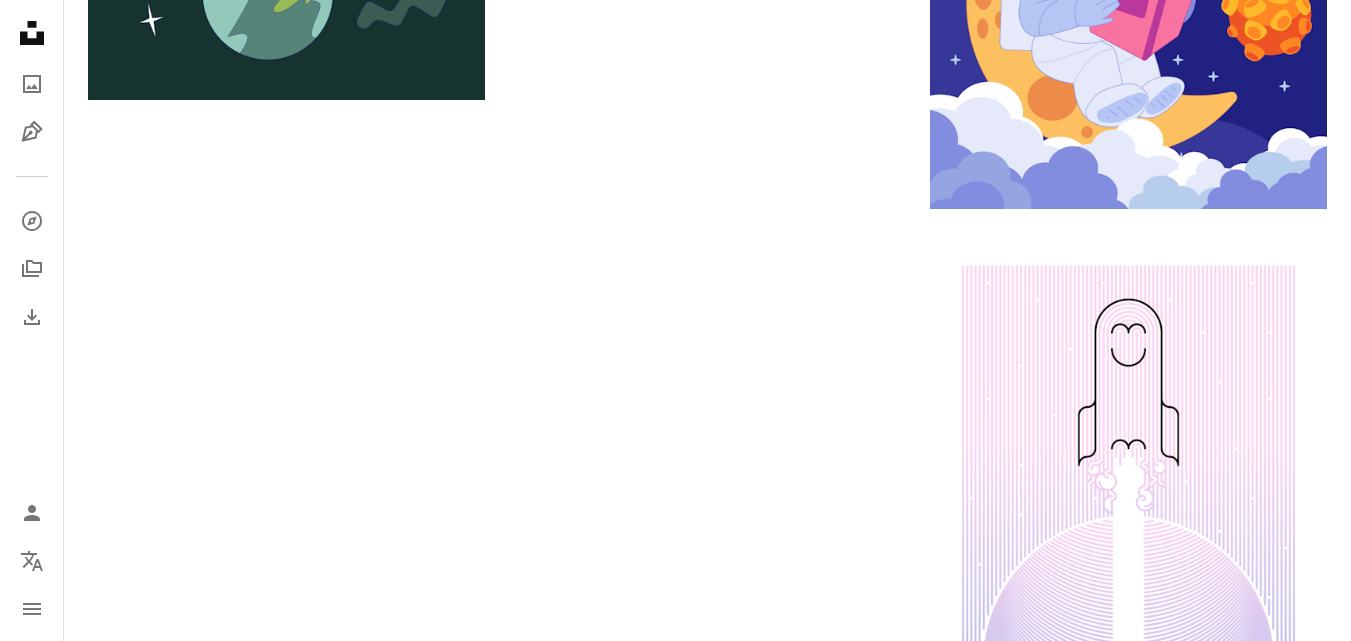 click on "Muat selengkapnya" at bounding box center (707, 1543) 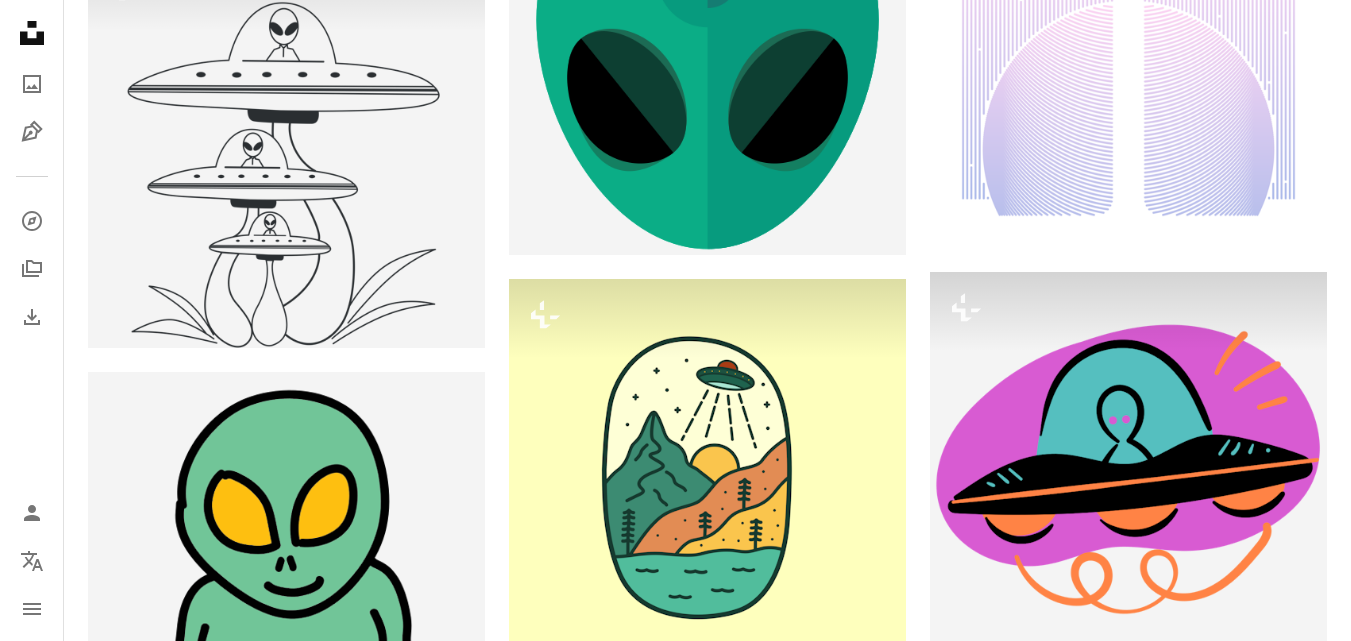 scroll, scrollTop: 3337, scrollLeft: 0, axis: vertical 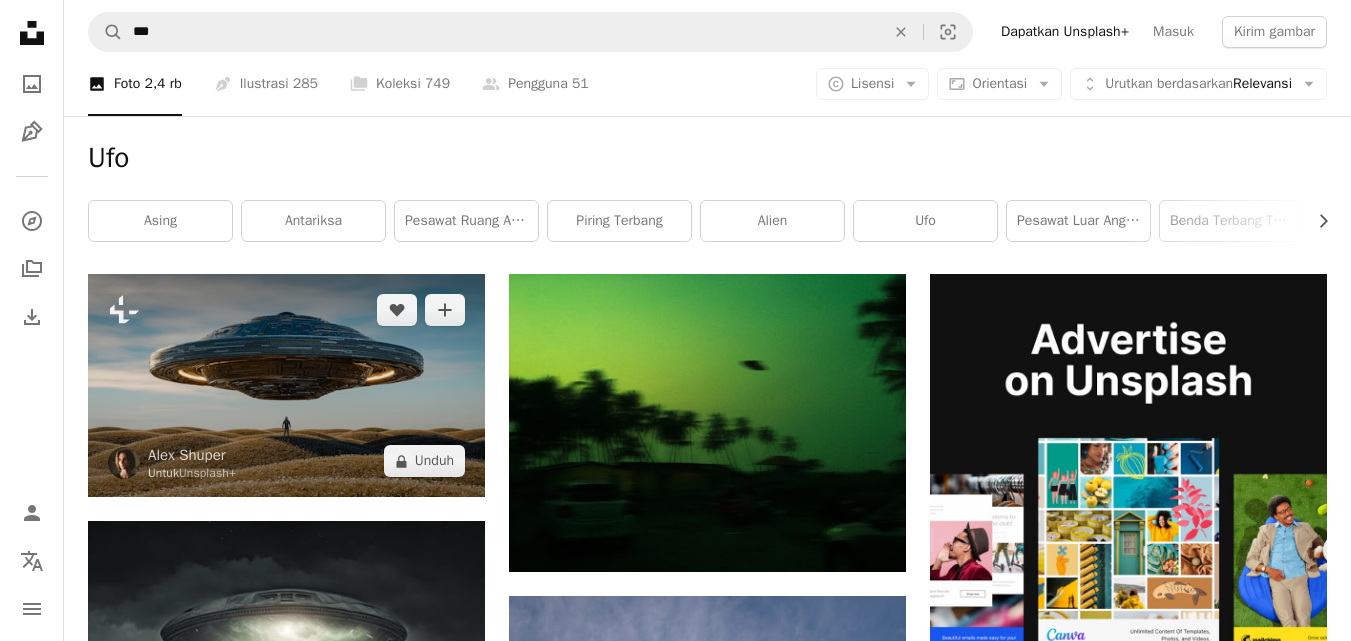 click at bounding box center (286, 385) 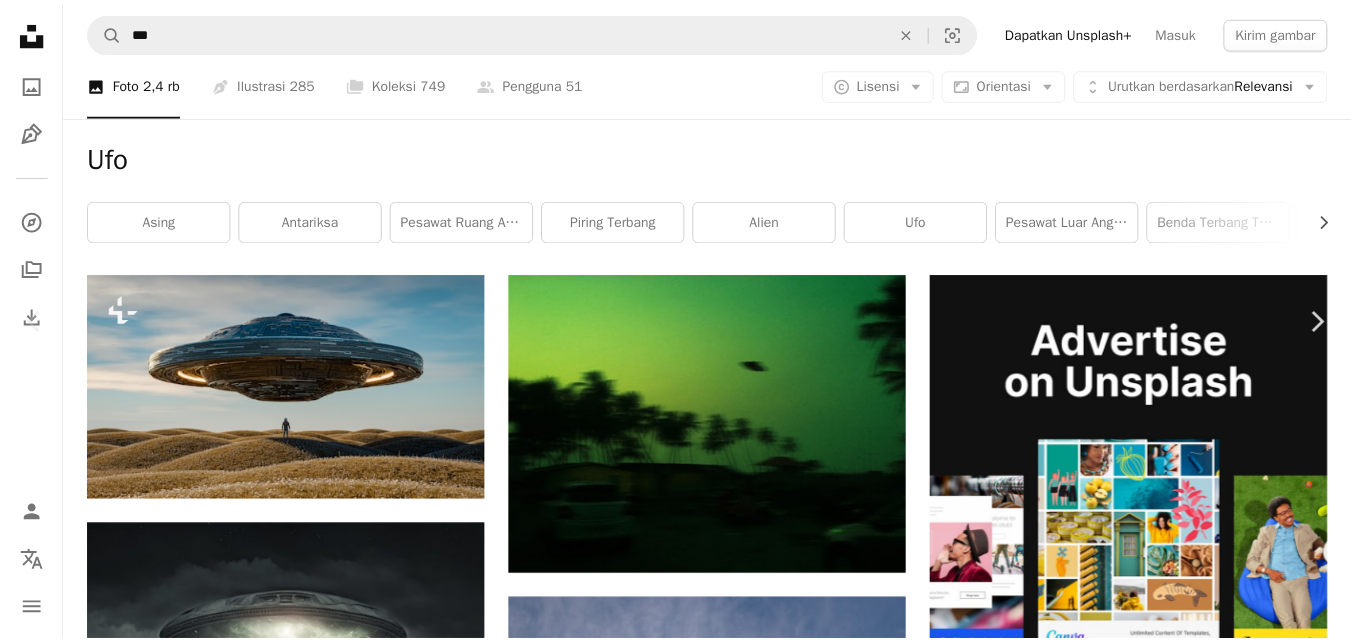 scroll, scrollTop: 600, scrollLeft: 0, axis: vertical 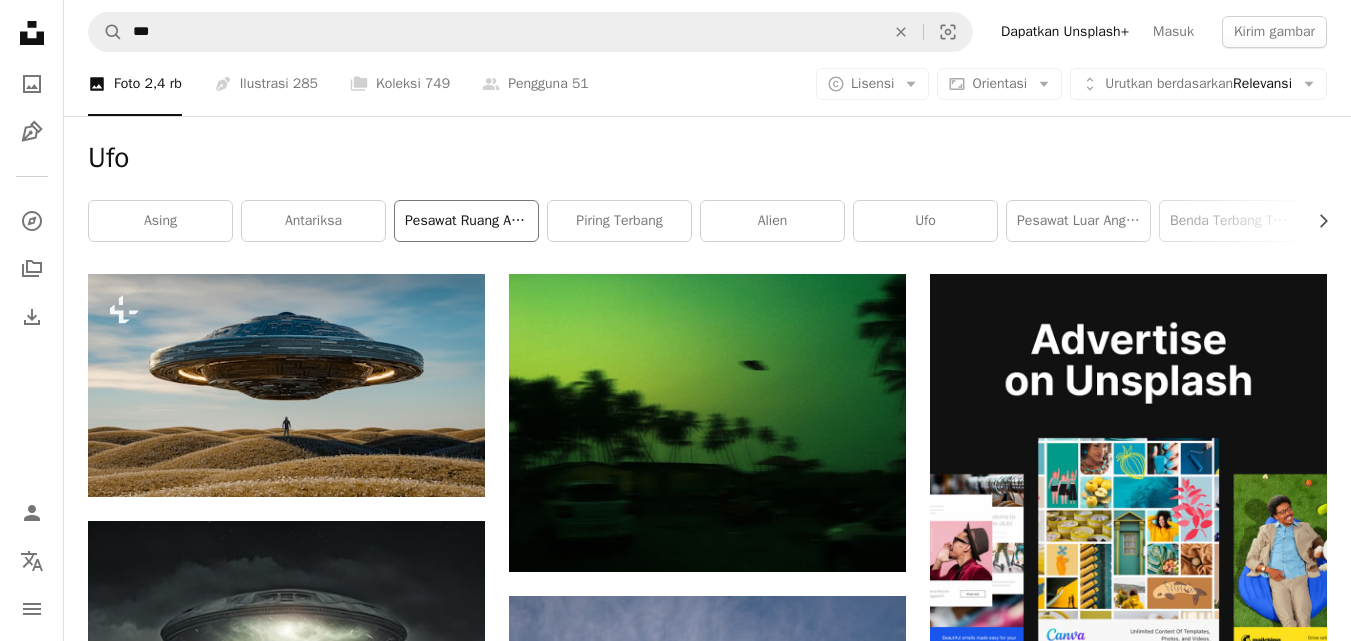click on "pesawat ruang angkasa" at bounding box center [466, 221] 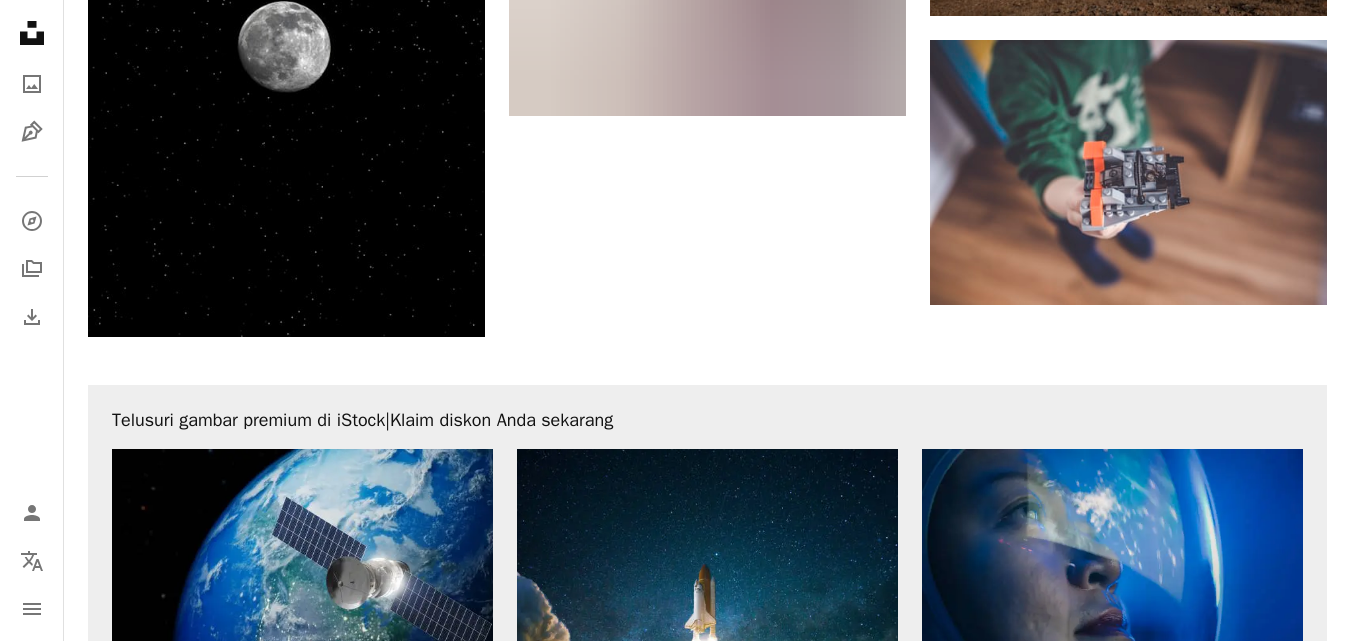 scroll, scrollTop: 2872, scrollLeft: 0, axis: vertical 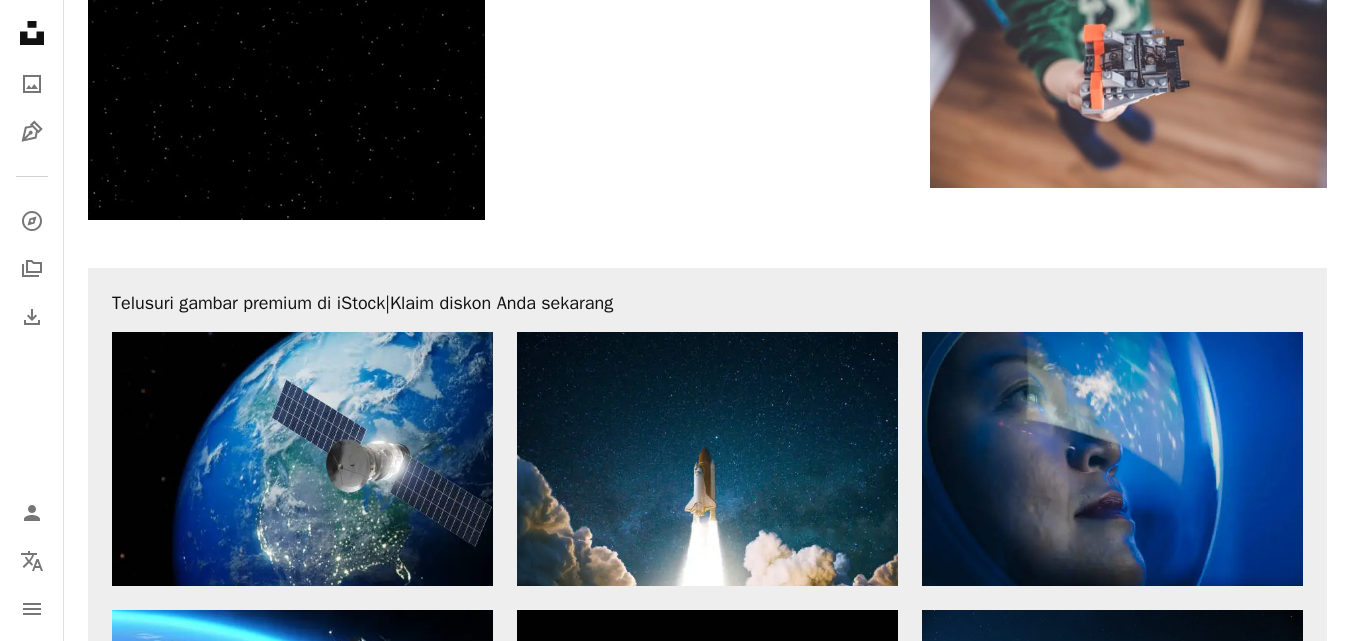 click on "Muat selengkapnya" at bounding box center [707, 1000] 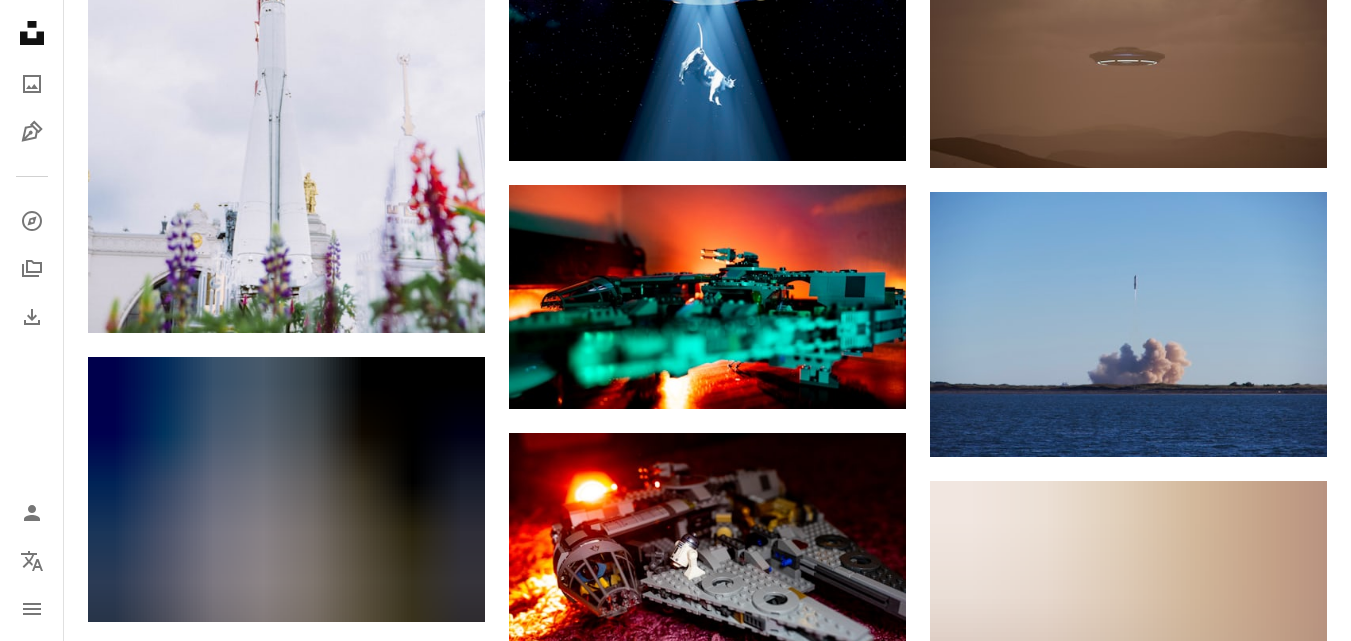 scroll, scrollTop: 6072, scrollLeft: 0, axis: vertical 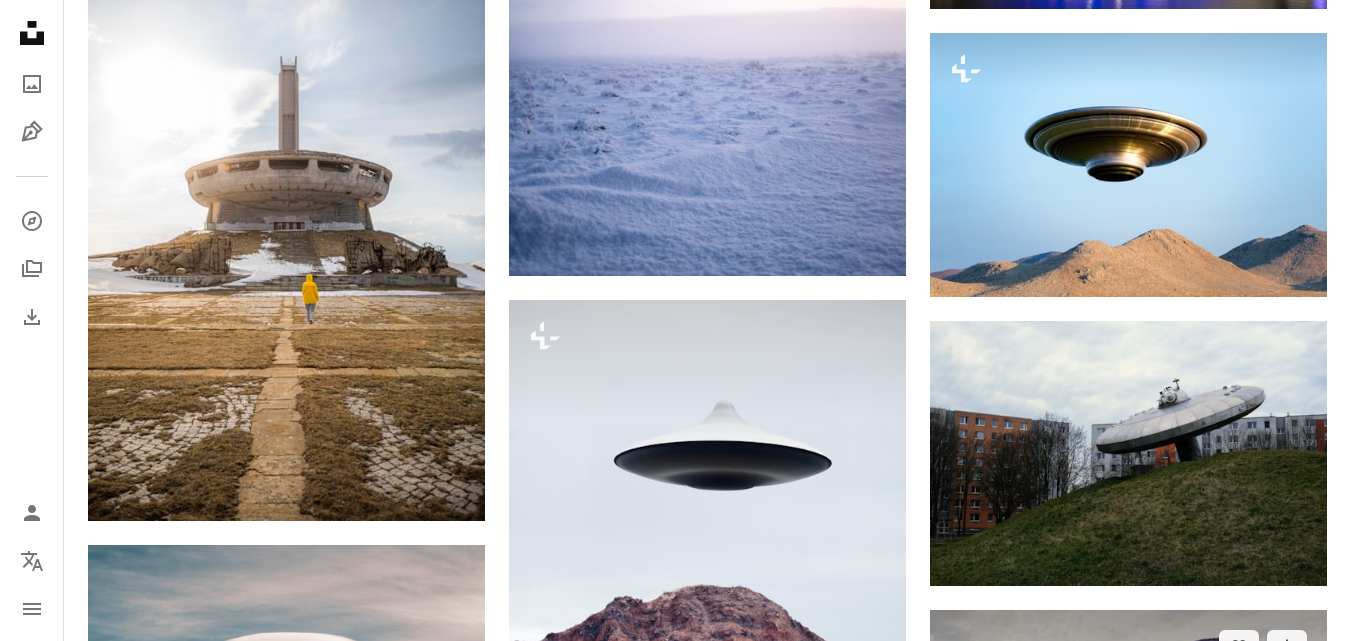 click at bounding box center [1128, 721] 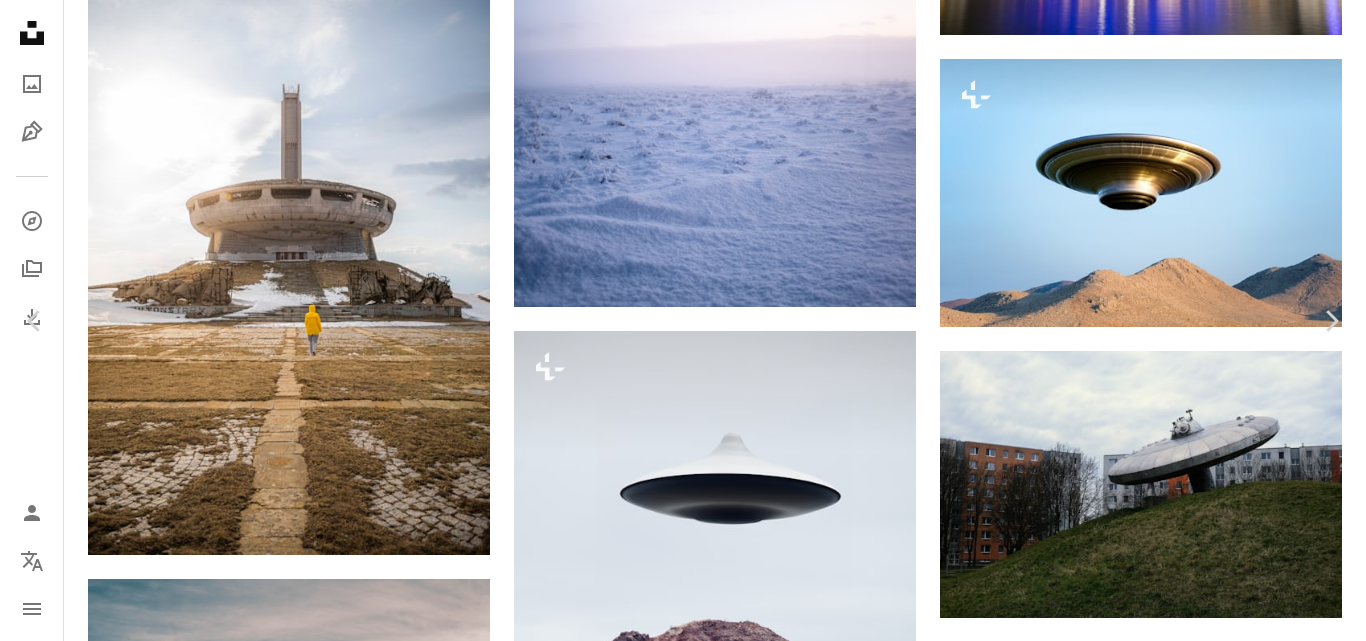 scroll, scrollTop: 501, scrollLeft: 0, axis: vertical 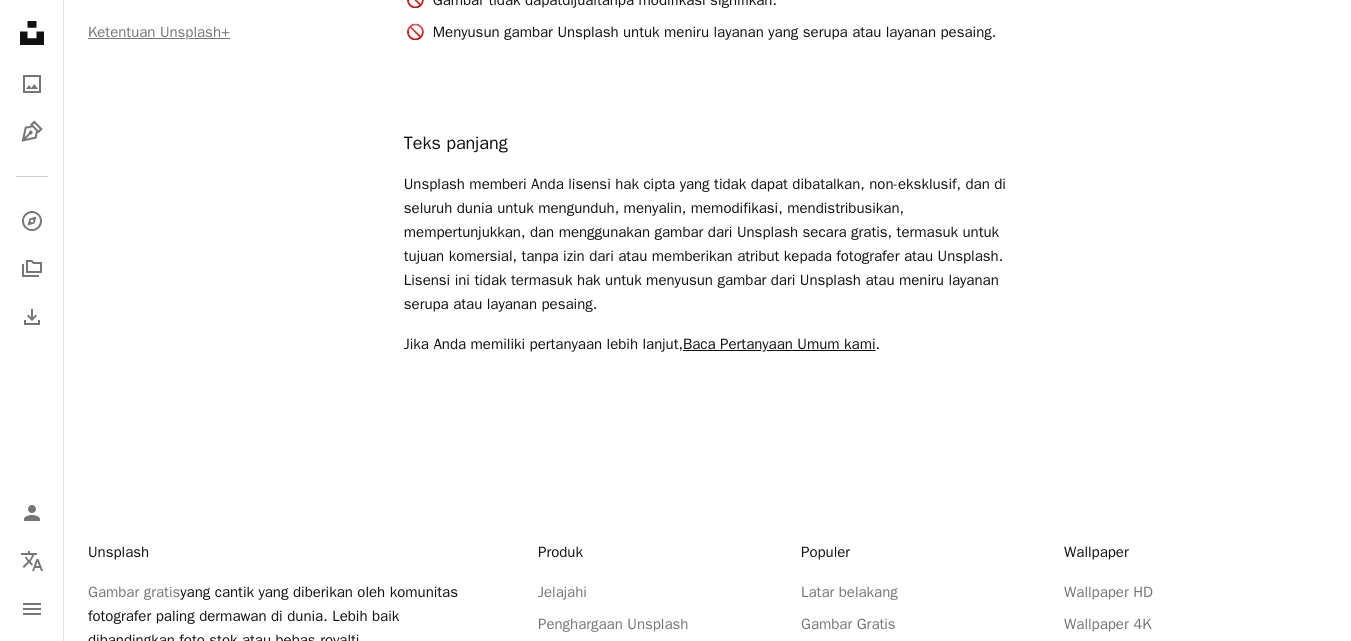 click on "Baca Pertanyaan Umum kami" at bounding box center [779, 344] 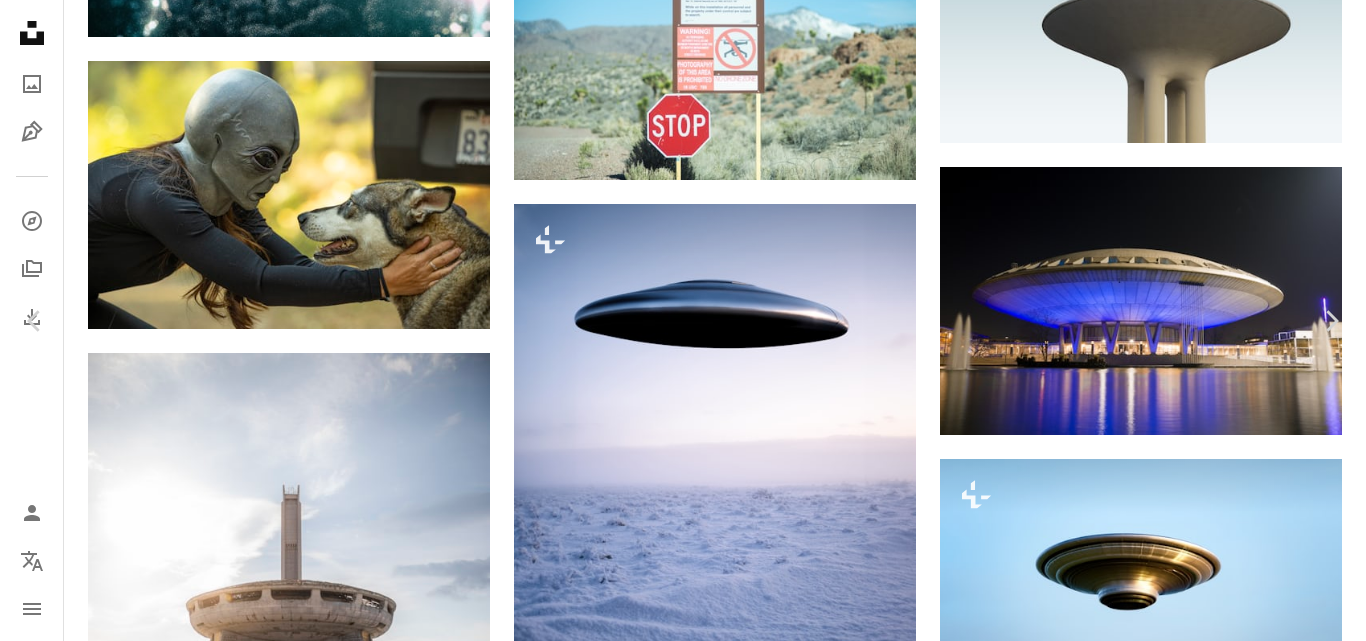 click on "[FIRST] [LAST] Tersedia untuk disewa A checkmark inside of a circle Arrow pointing down Plus sign for Unsplash+ A heart A plus sign [FIRST] [LAST] Untuk  Unsplash+ A lock   Unduh A heart A plus sign [FIRST] [LAST] Arrow pointing down A heart A plus sign [FIRST] [LAST] Arrow pointing down A heart A plus sign [FIRST] A heart" at bounding box center (683, 13603) 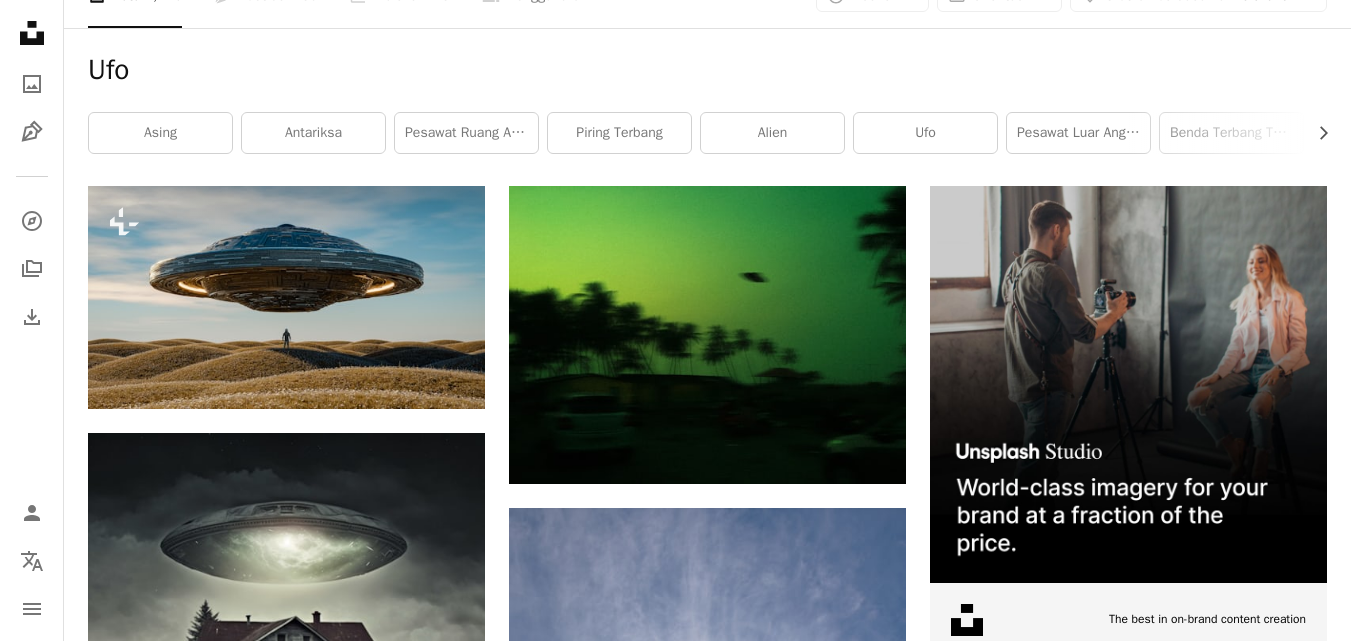 scroll, scrollTop: 0, scrollLeft: 0, axis: both 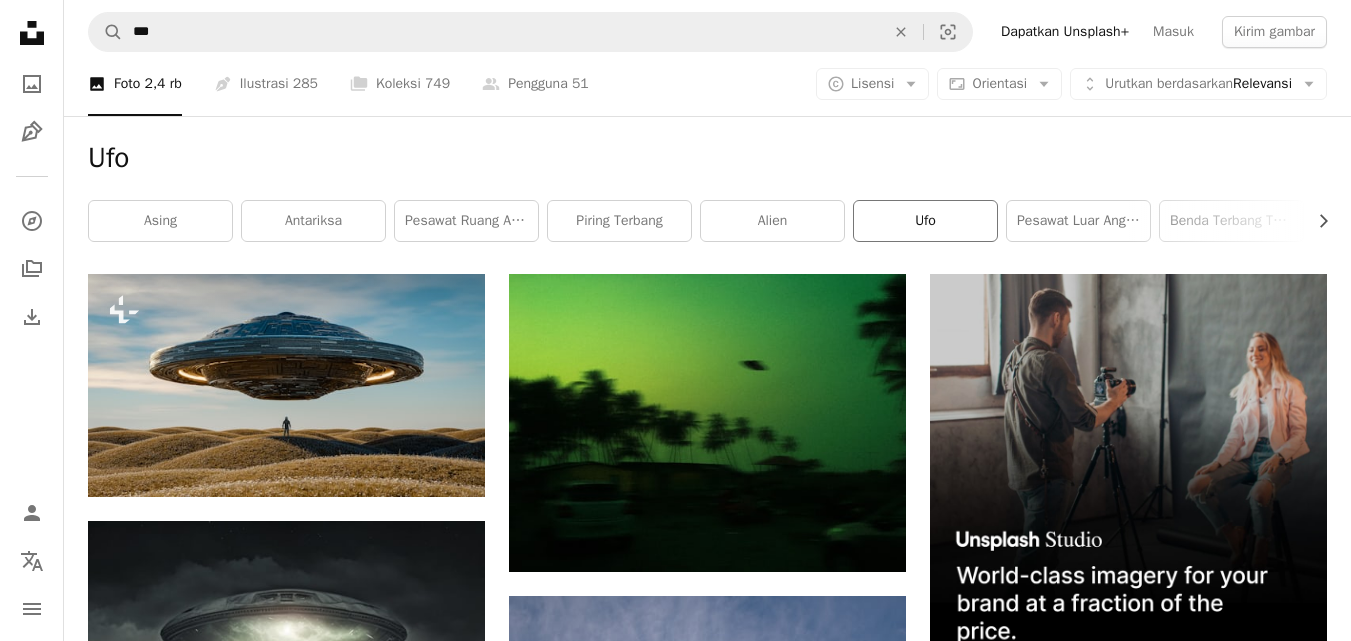 click on "Ufo" at bounding box center [925, 221] 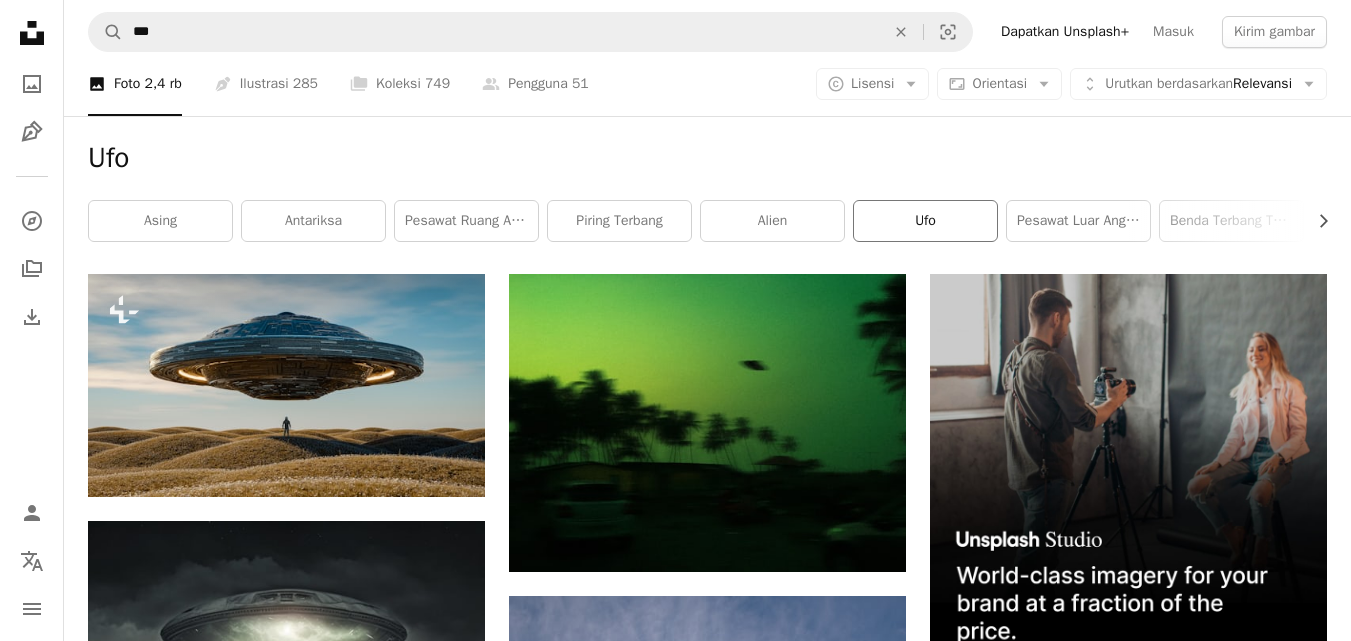 click on "Ufo" at bounding box center [925, 221] 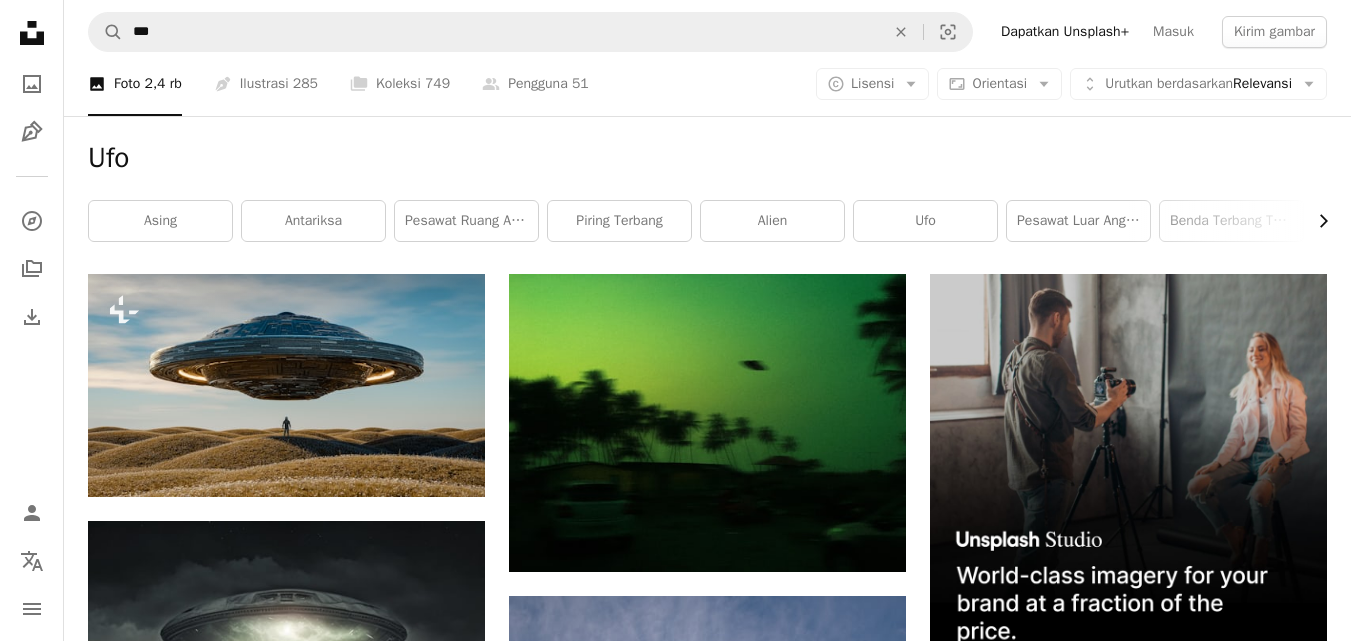 click on "Chevron right" 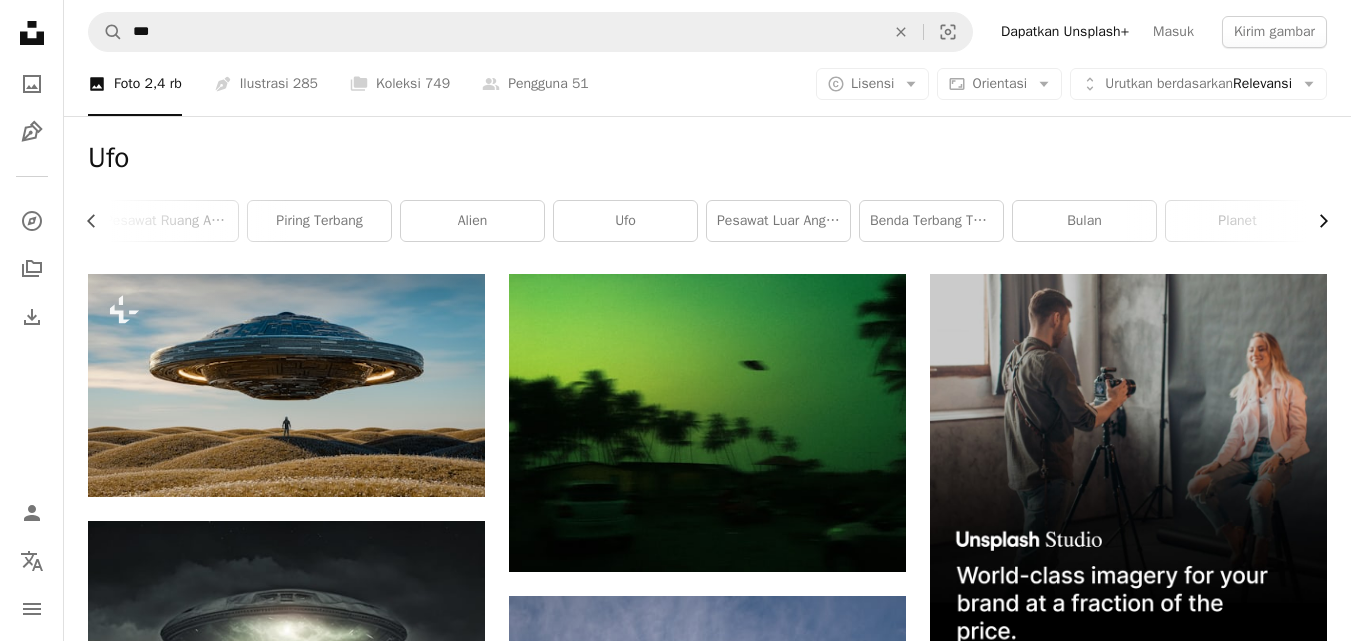 click on "Chevron right" 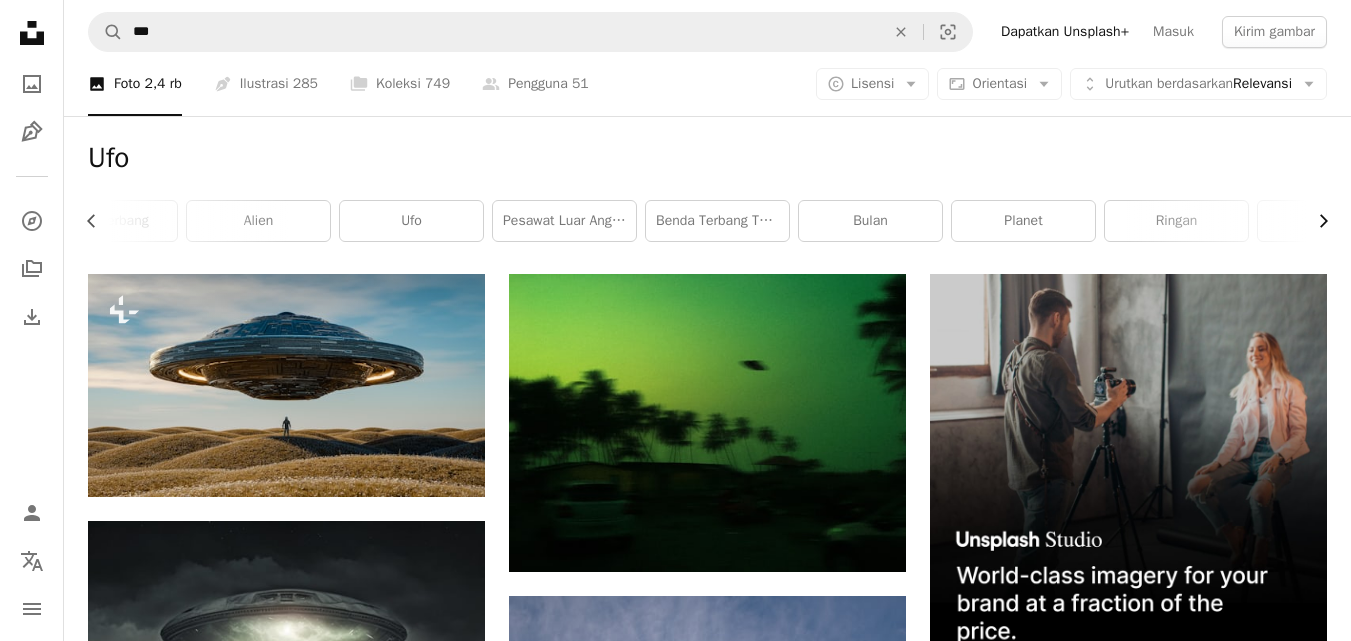 scroll, scrollTop: 0, scrollLeft: 589, axis: horizontal 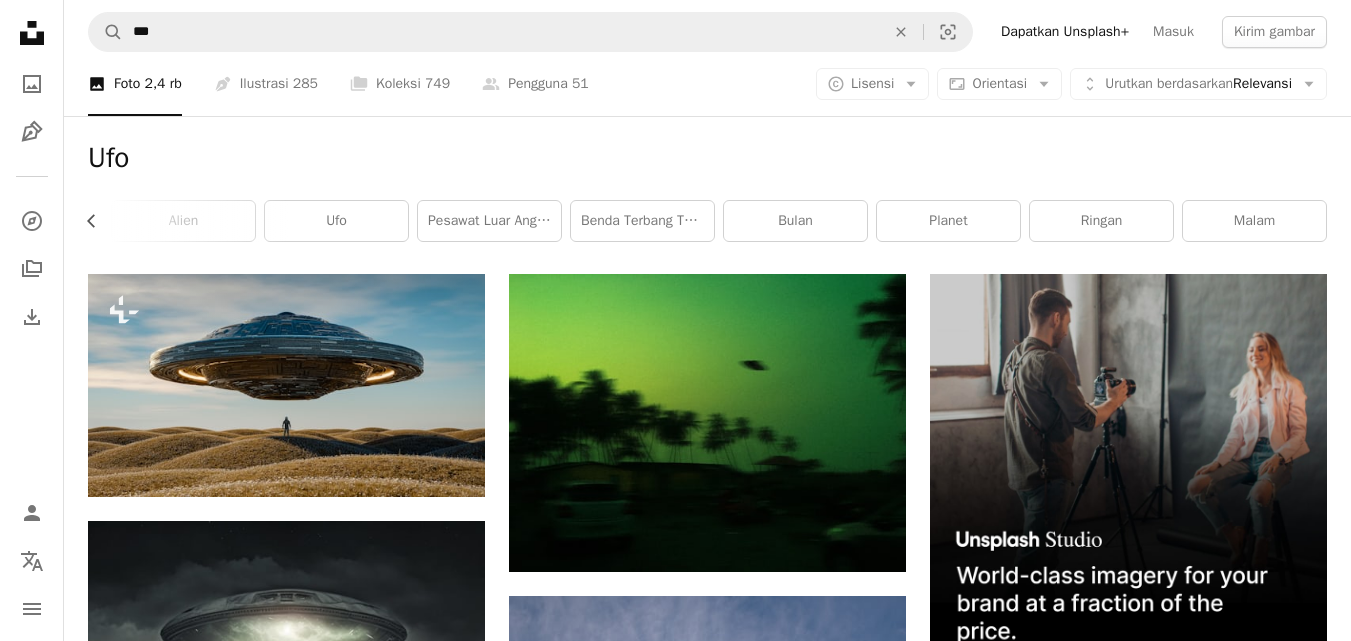 click on "Malam" at bounding box center [1254, 221] 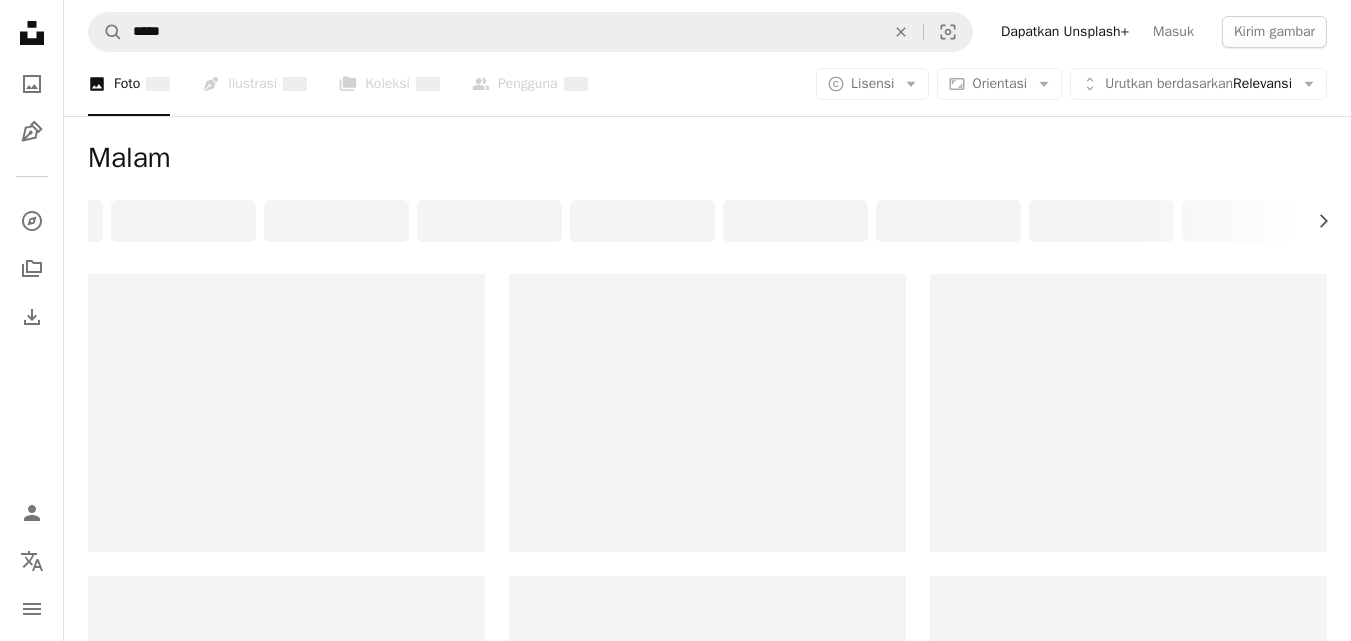 scroll, scrollTop: 0, scrollLeft: 0, axis: both 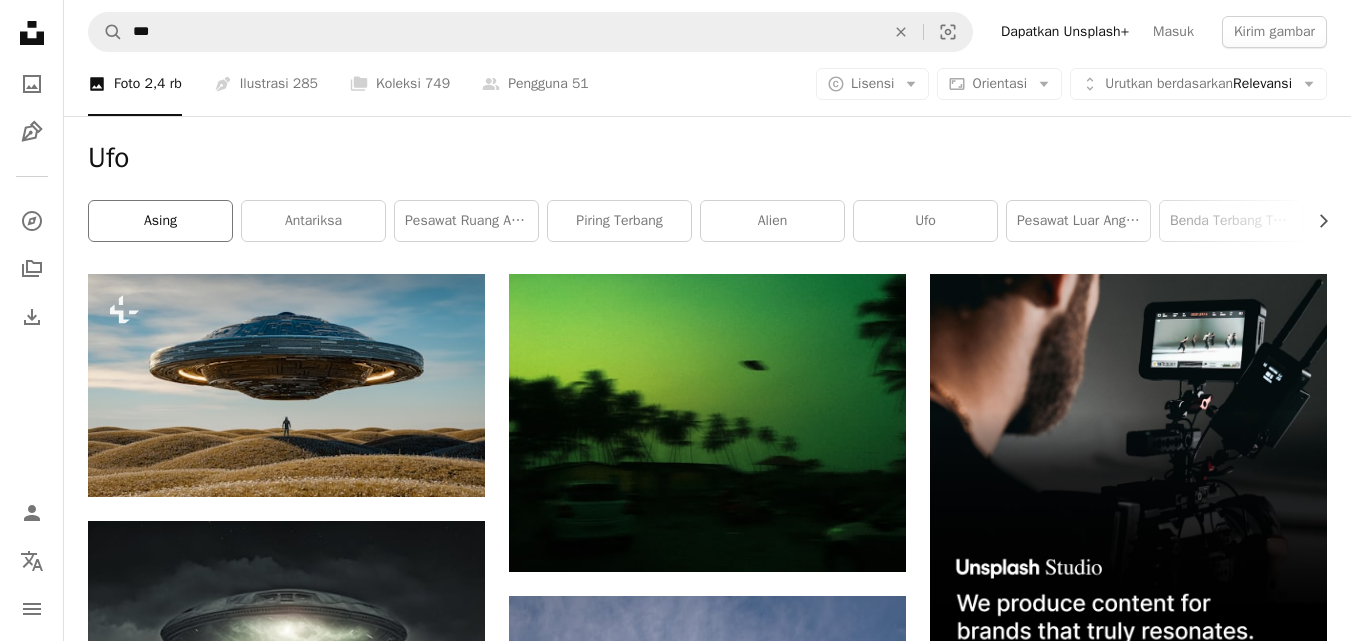 click on "asing" at bounding box center [160, 221] 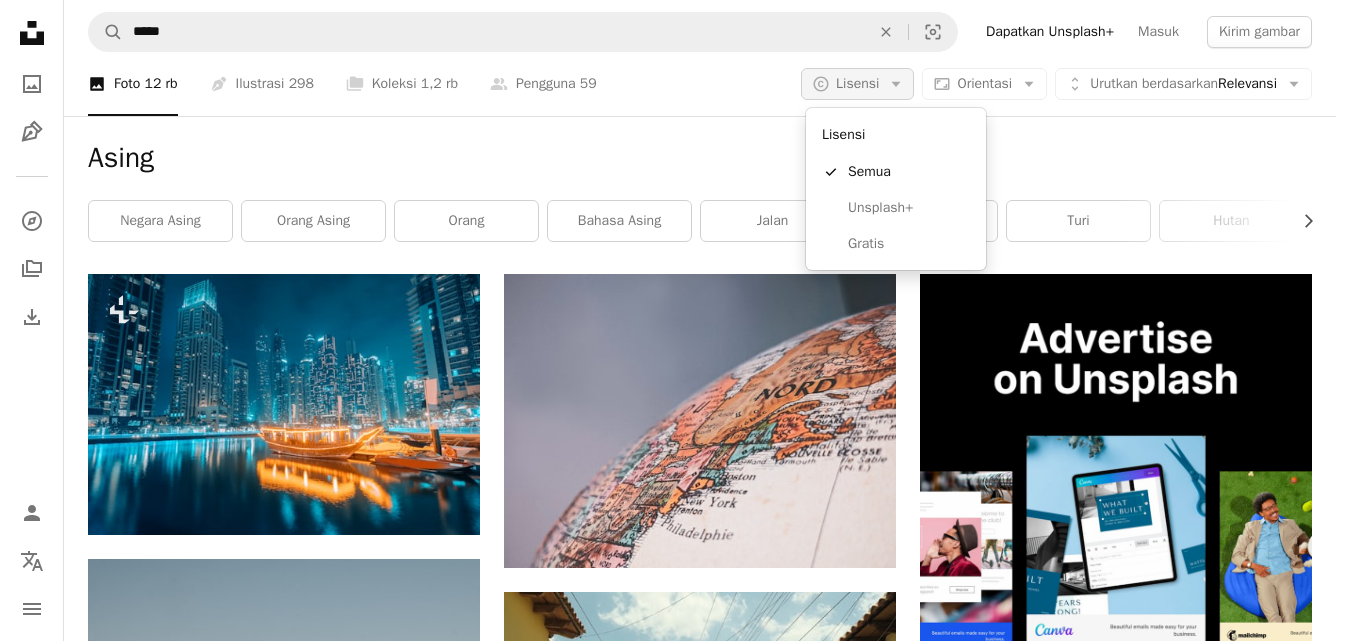click 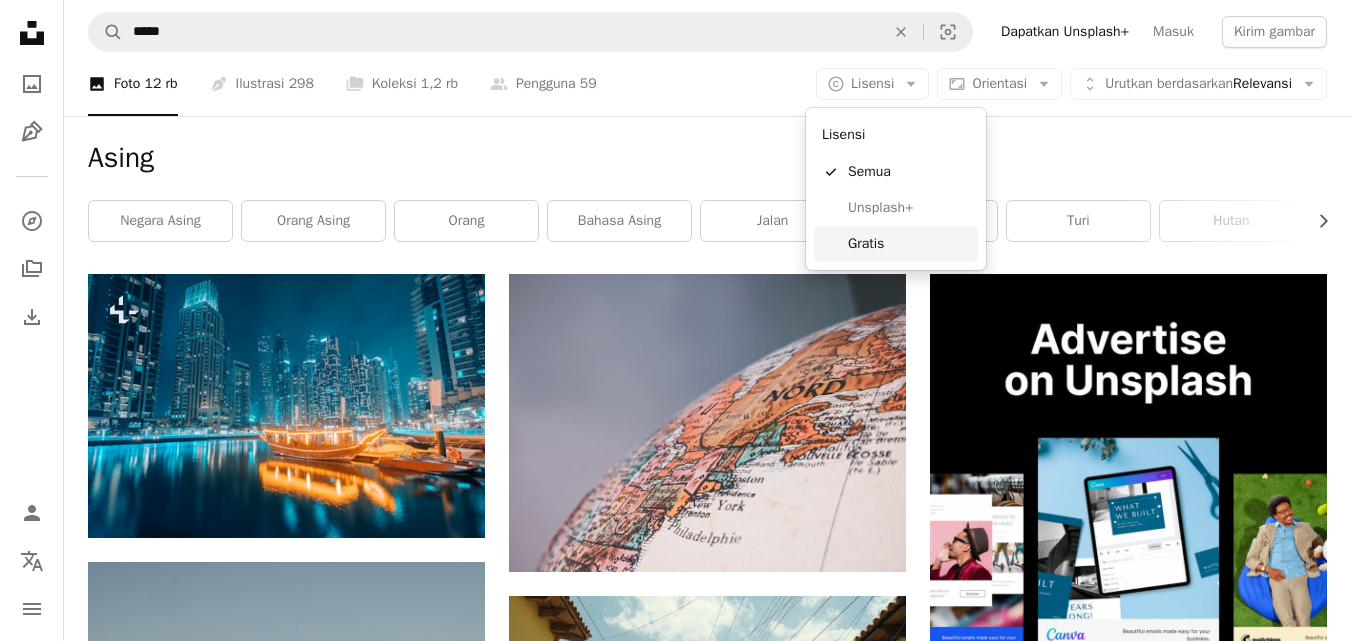 click on "Gratis" at bounding box center (896, 244) 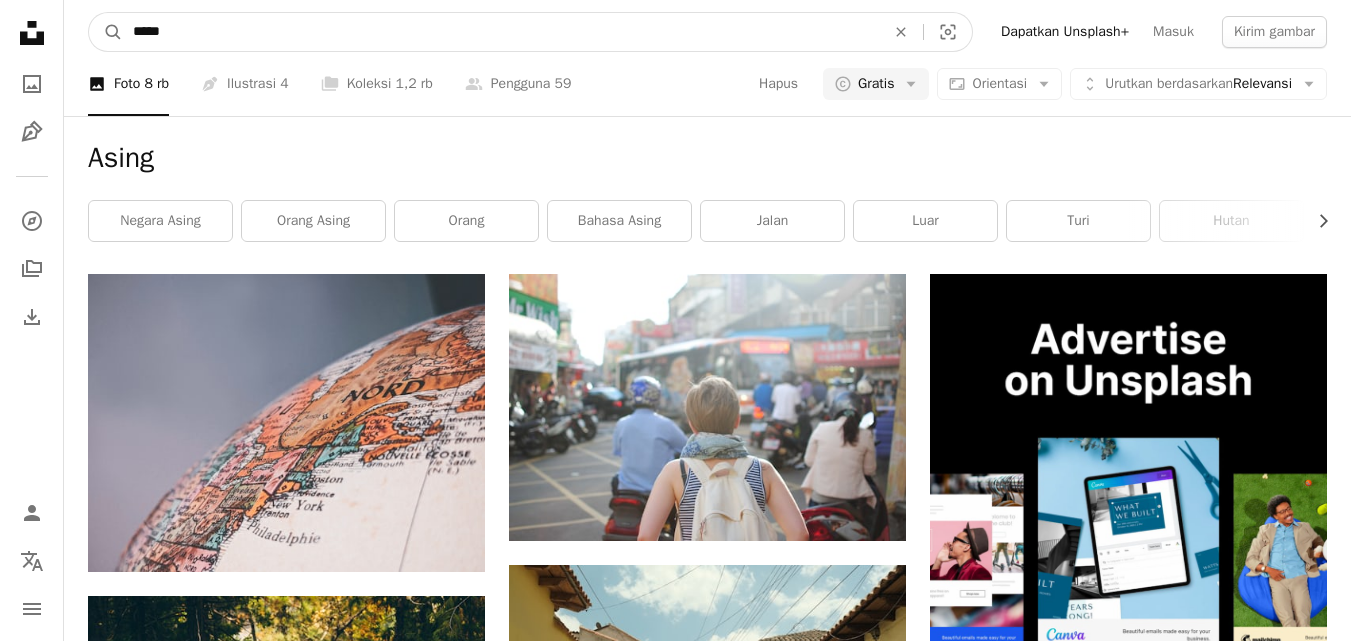 drag, startPoint x: 205, startPoint y: 22, endPoint x: 0, endPoint y: 63, distance: 209.0598 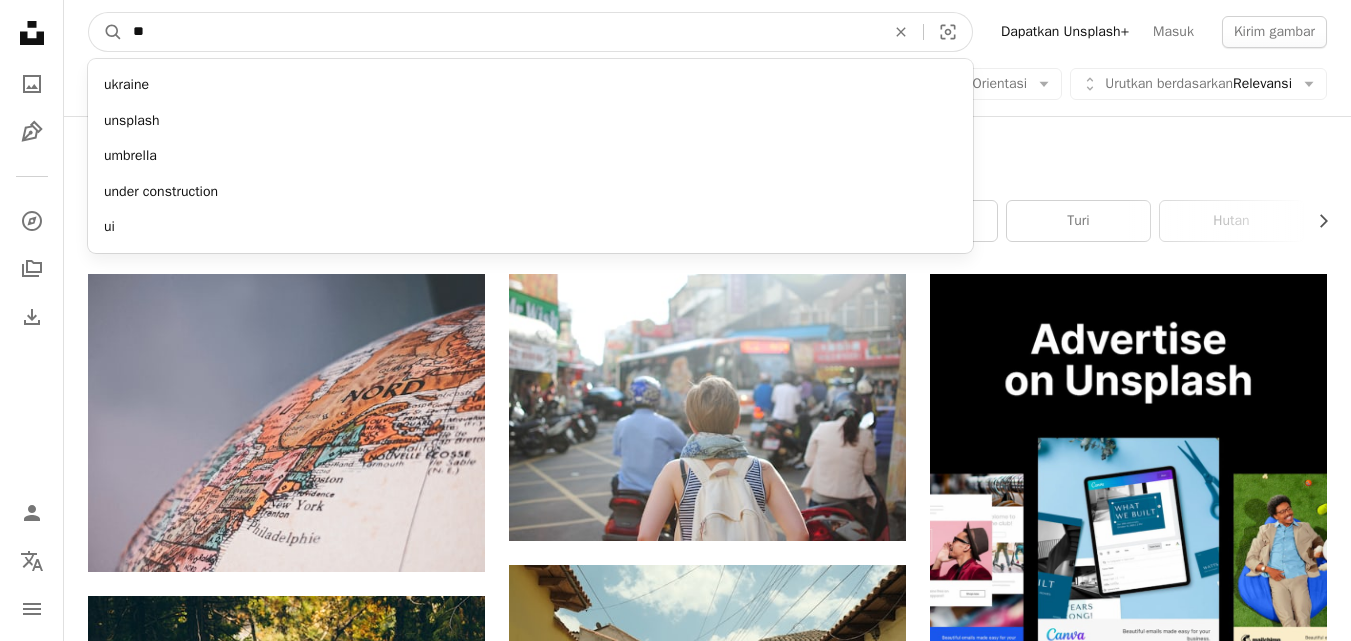 type on "***" 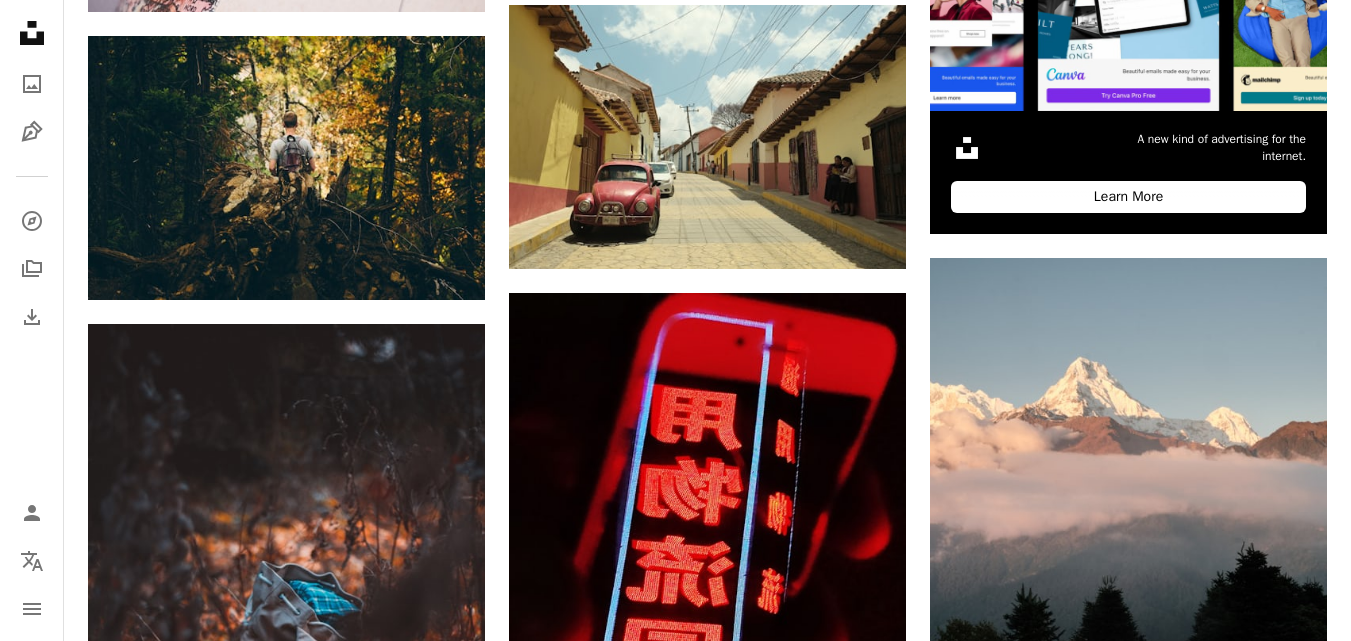 scroll, scrollTop: 0, scrollLeft: 0, axis: both 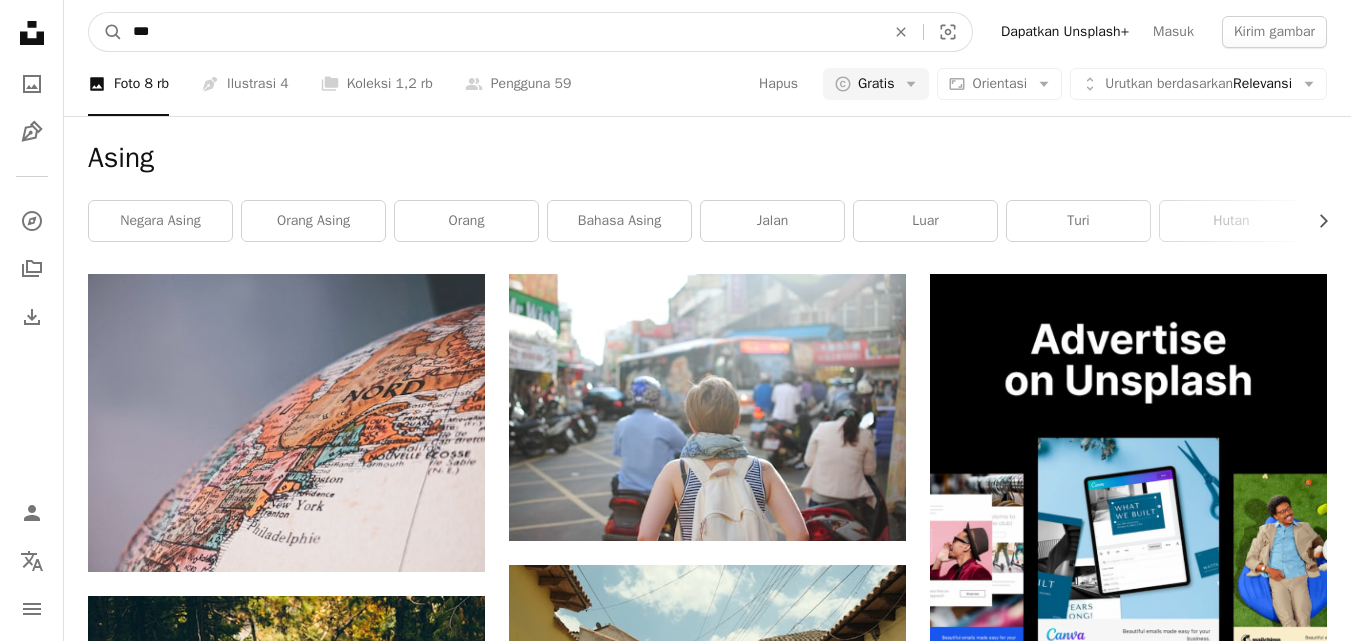 click on "A magnifying glass" at bounding box center [106, 32] 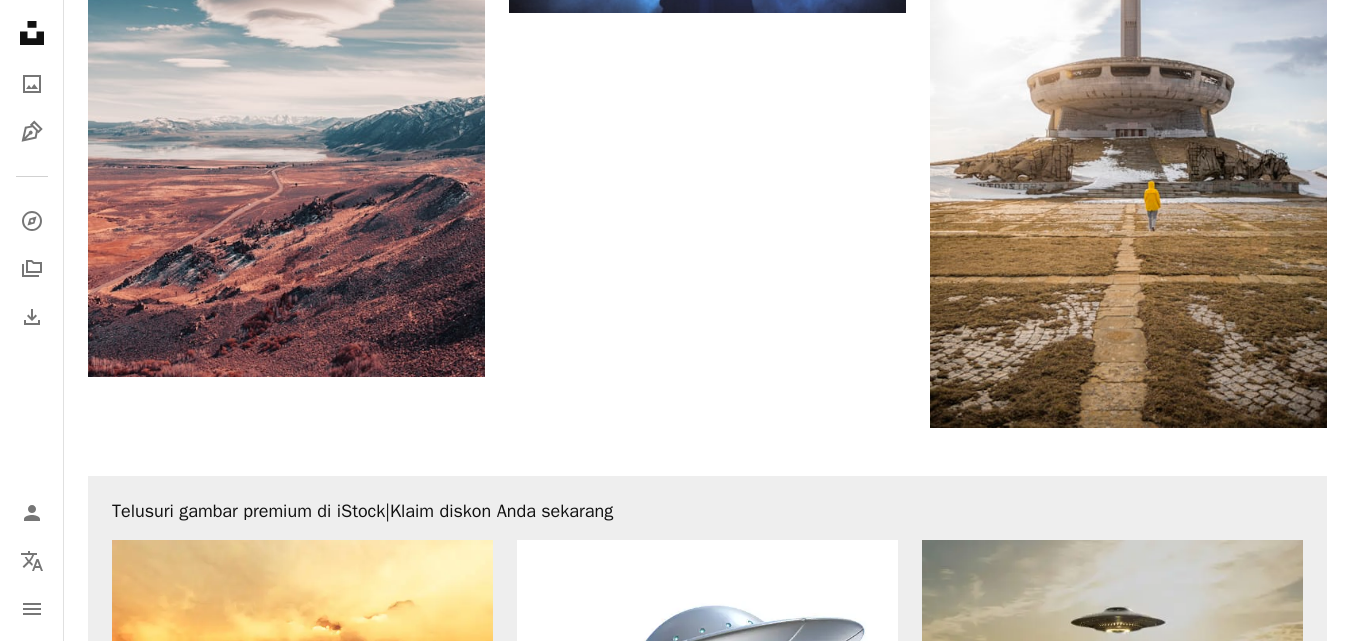 scroll, scrollTop: 2735, scrollLeft: 0, axis: vertical 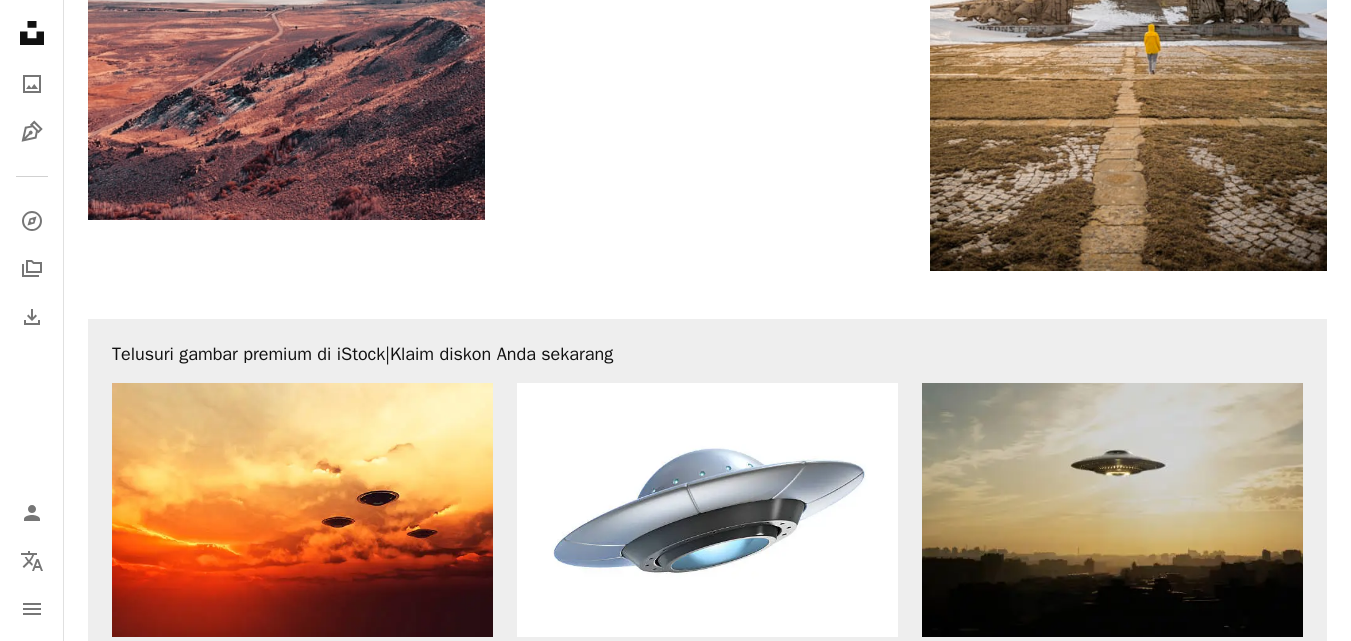 click on "Muat selengkapnya" at bounding box center (707, 1051) 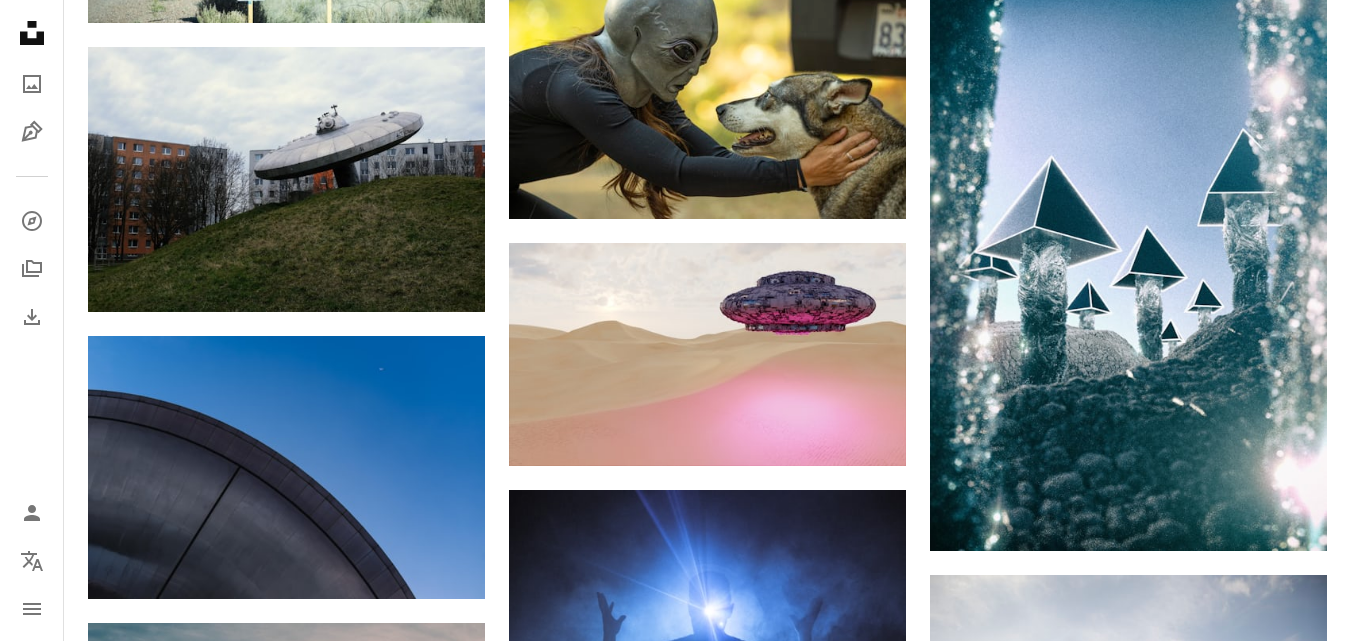 scroll, scrollTop: 1600, scrollLeft: 0, axis: vertical 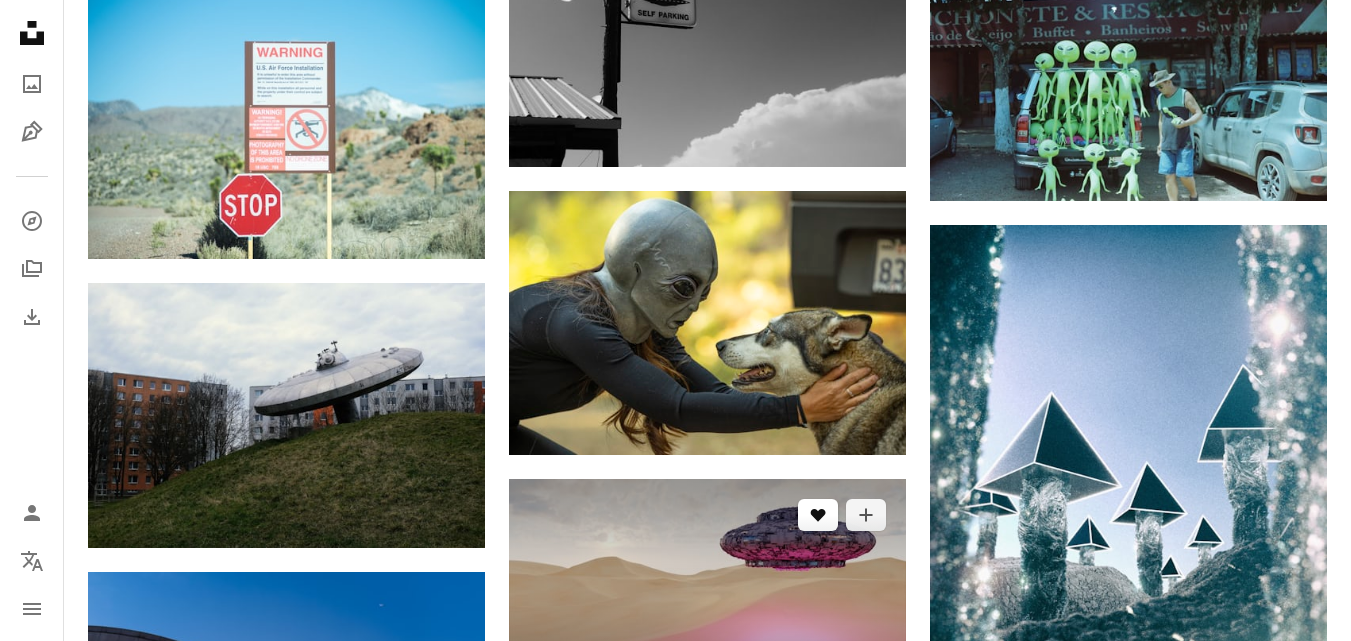 click on "A heart" at bounding box center [818, 515] 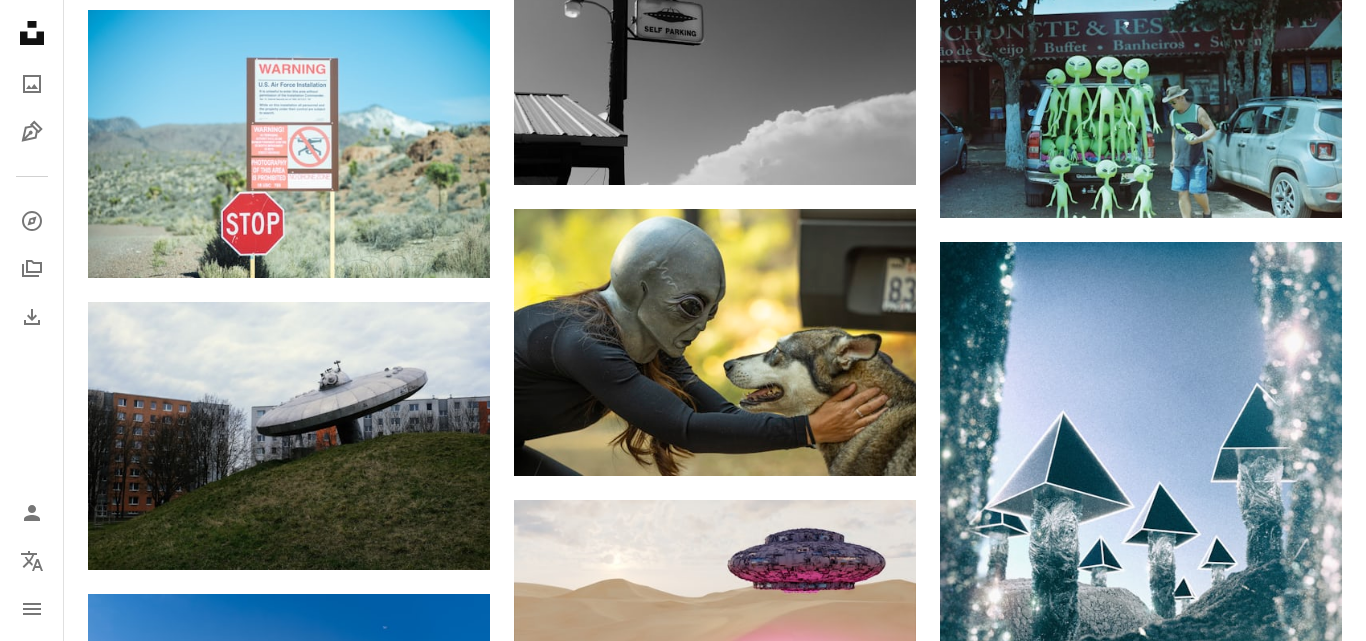 click on "An X shape Bergabunglah dengan Unsplash Sudah memiliki akun?  Masuk Nama depan Nama keluarga Email Nama pengguna  (hanya huruf, angka, dan garis bawah) Kata sandi  (minimal 8 karakter) Daftar Dengan bergabung, Anda menyetujui  Ketentuan  dan  Kebijakan Privasi ." at bounding box center [683, 11263] 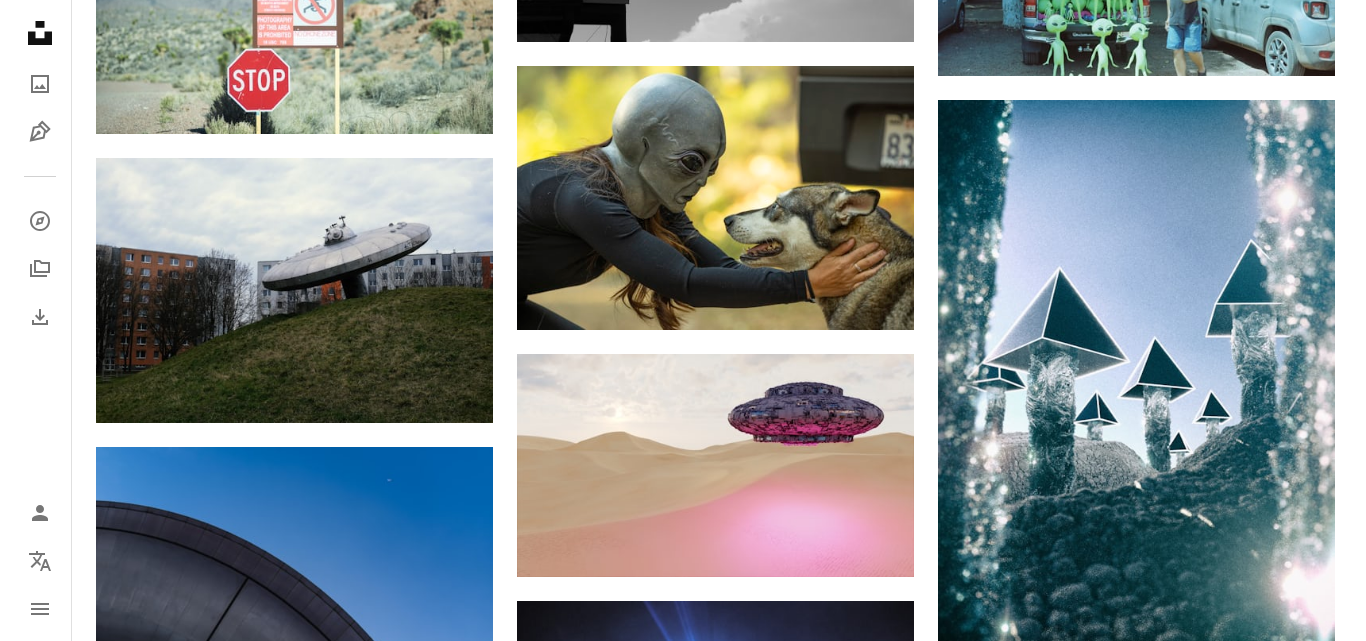 scroll, scrollTop: 2000, scrollLeft: 0, axis: vertical 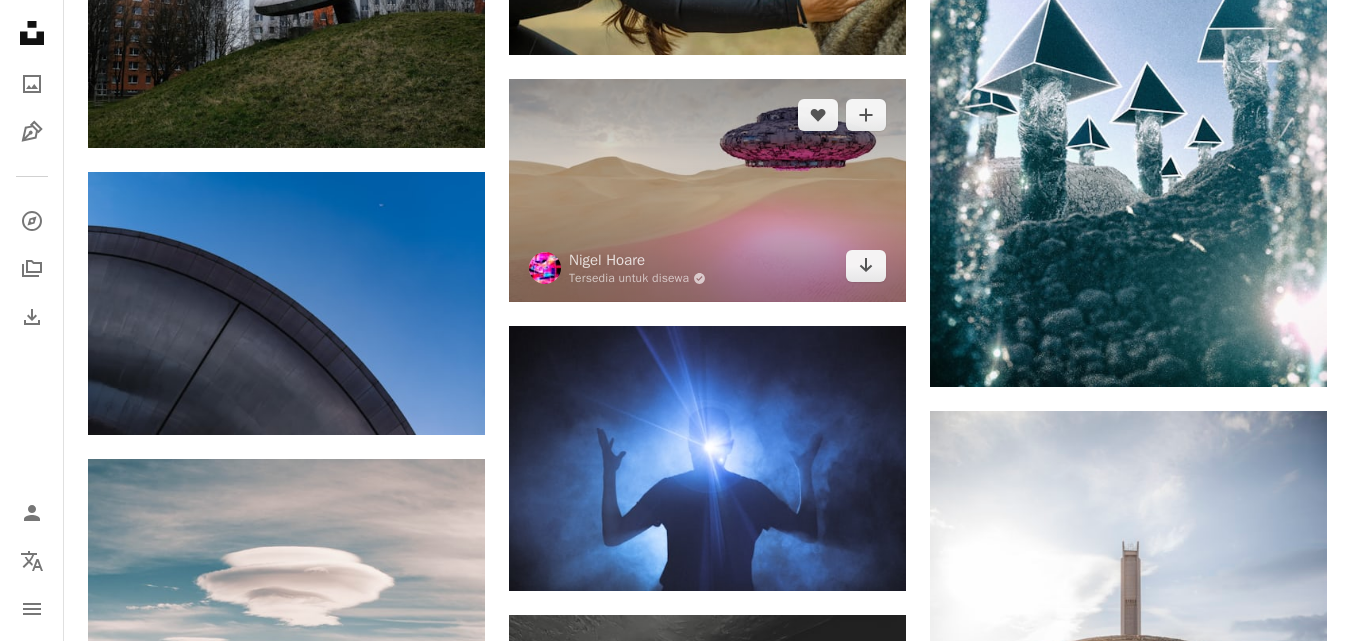 click at bounding box center (707, 190) 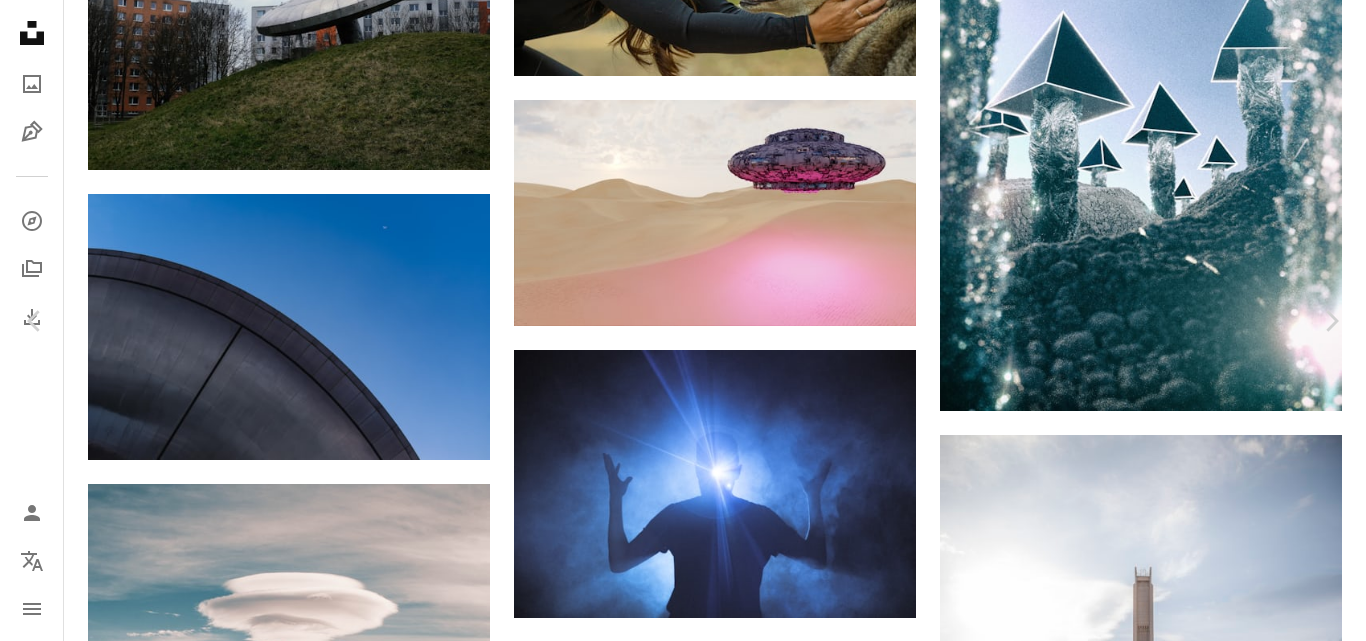 click on "Chevron down" 